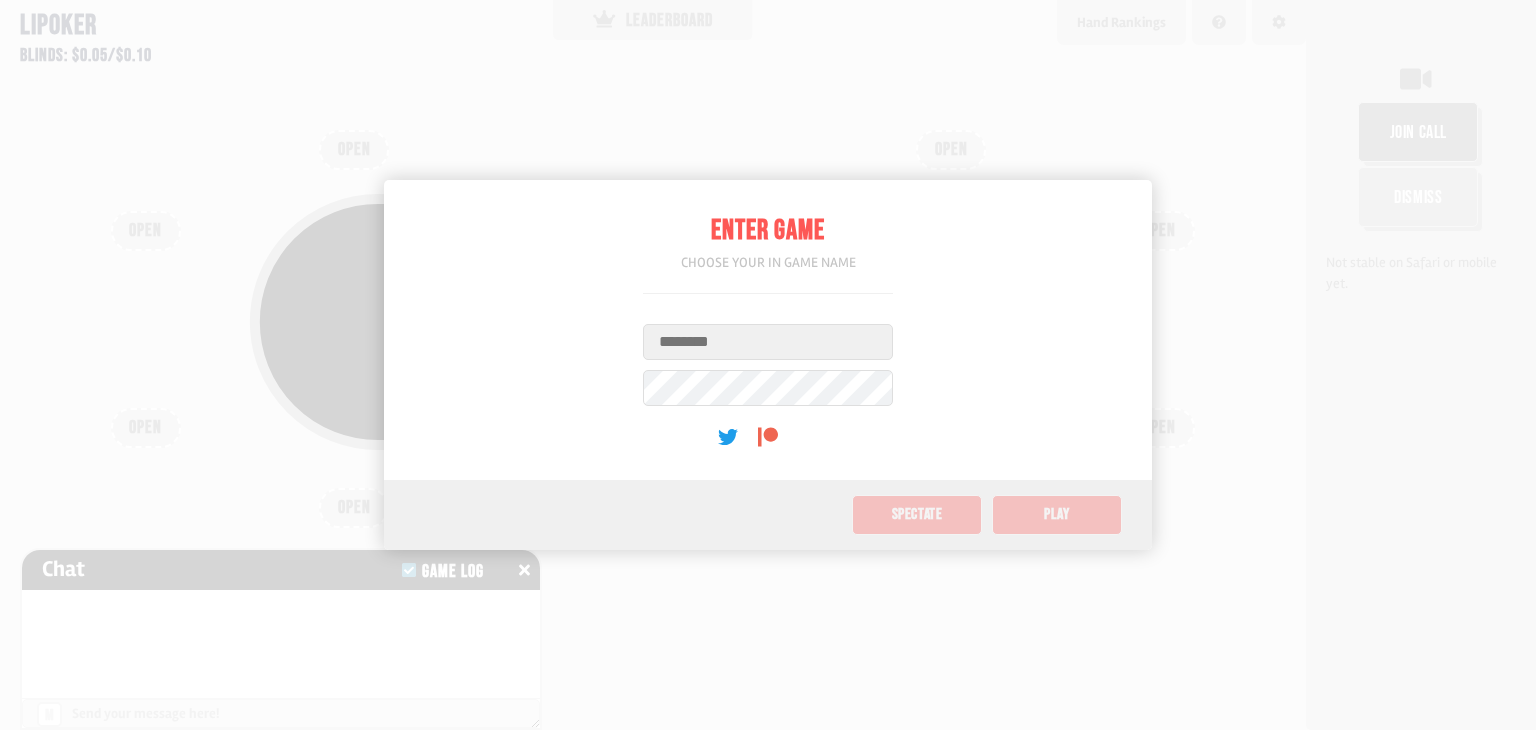 scroll, scrollTop: 0, scrollLeft: 0, axis: both 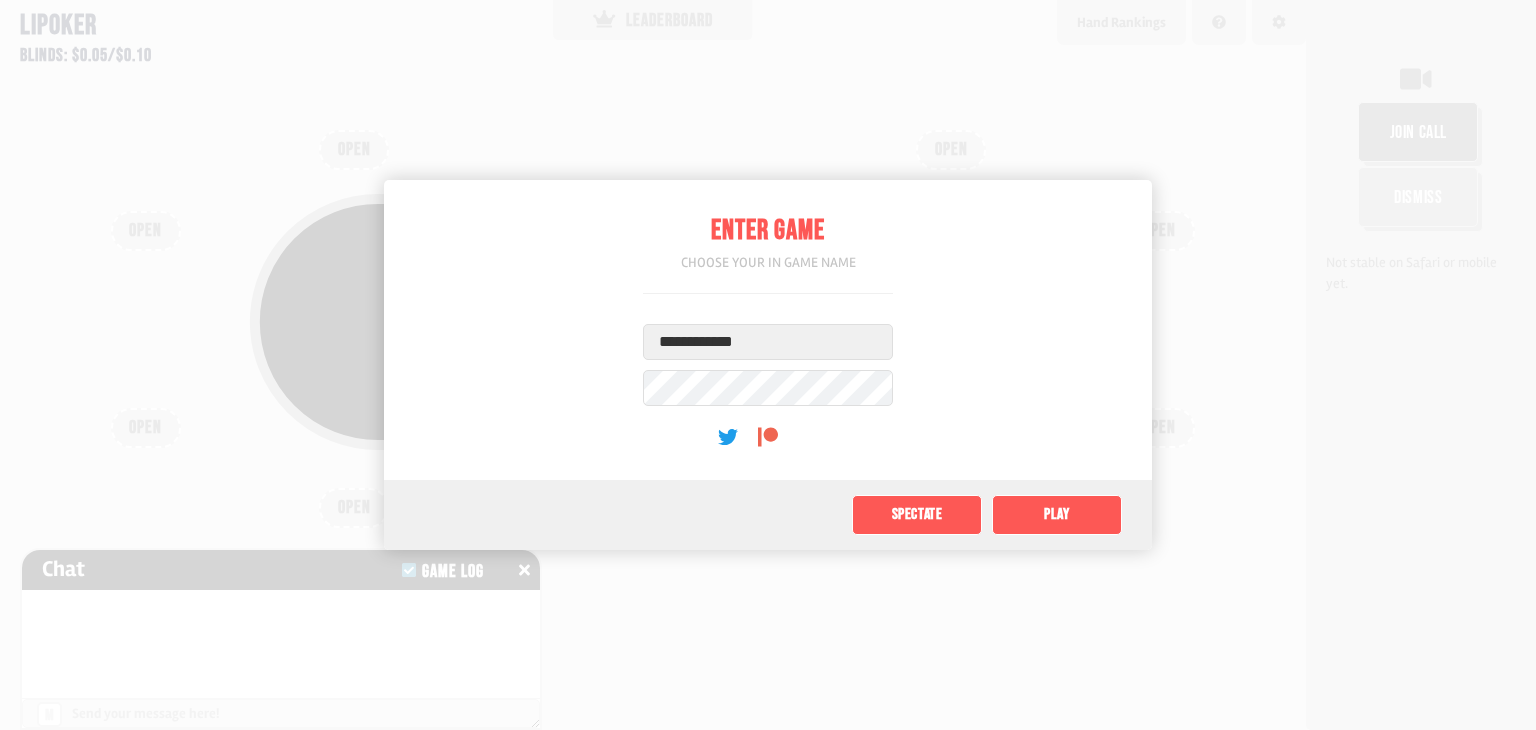 type on "**********" 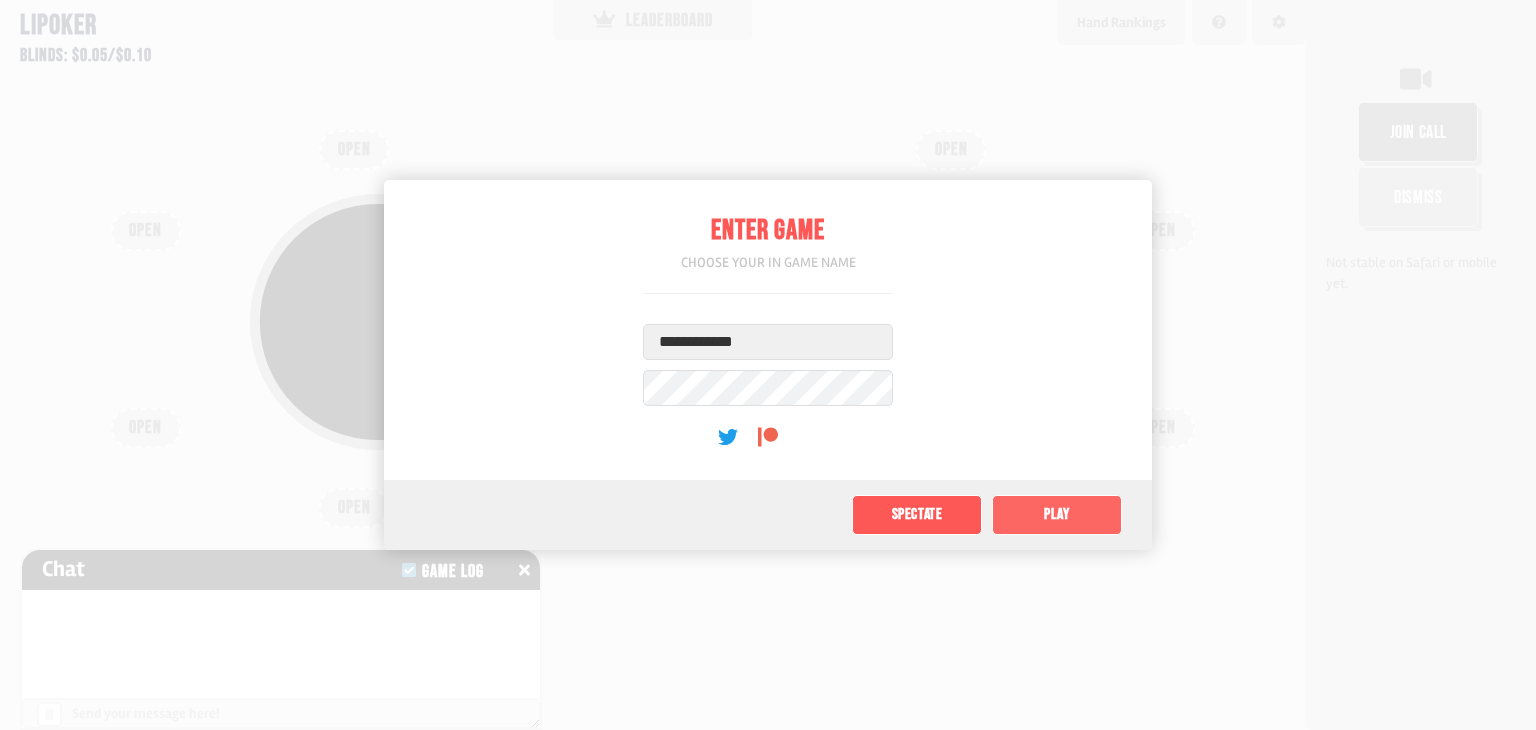 click on "Play" 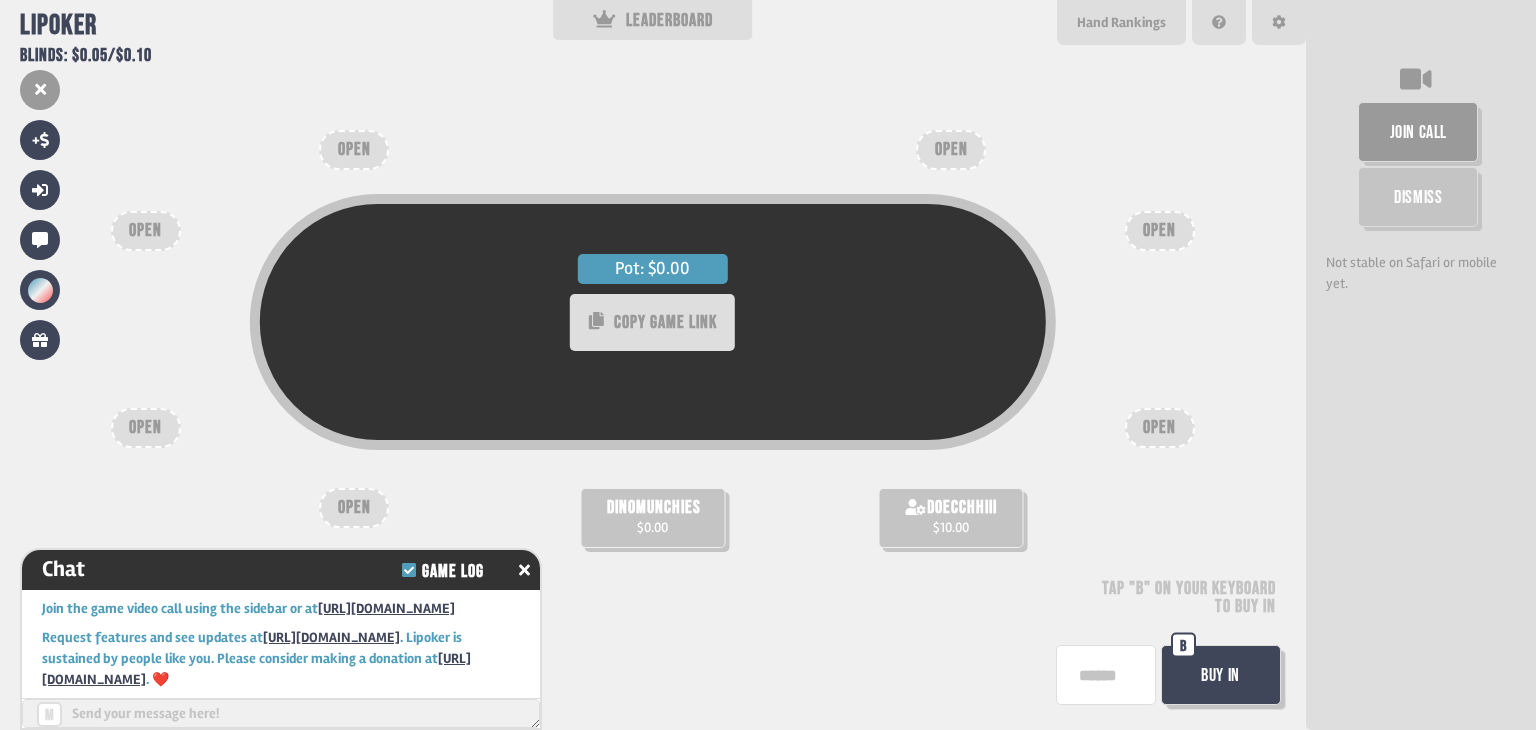 scroll, scrollTop: 24, scrollLeft: 0, axis: vertical 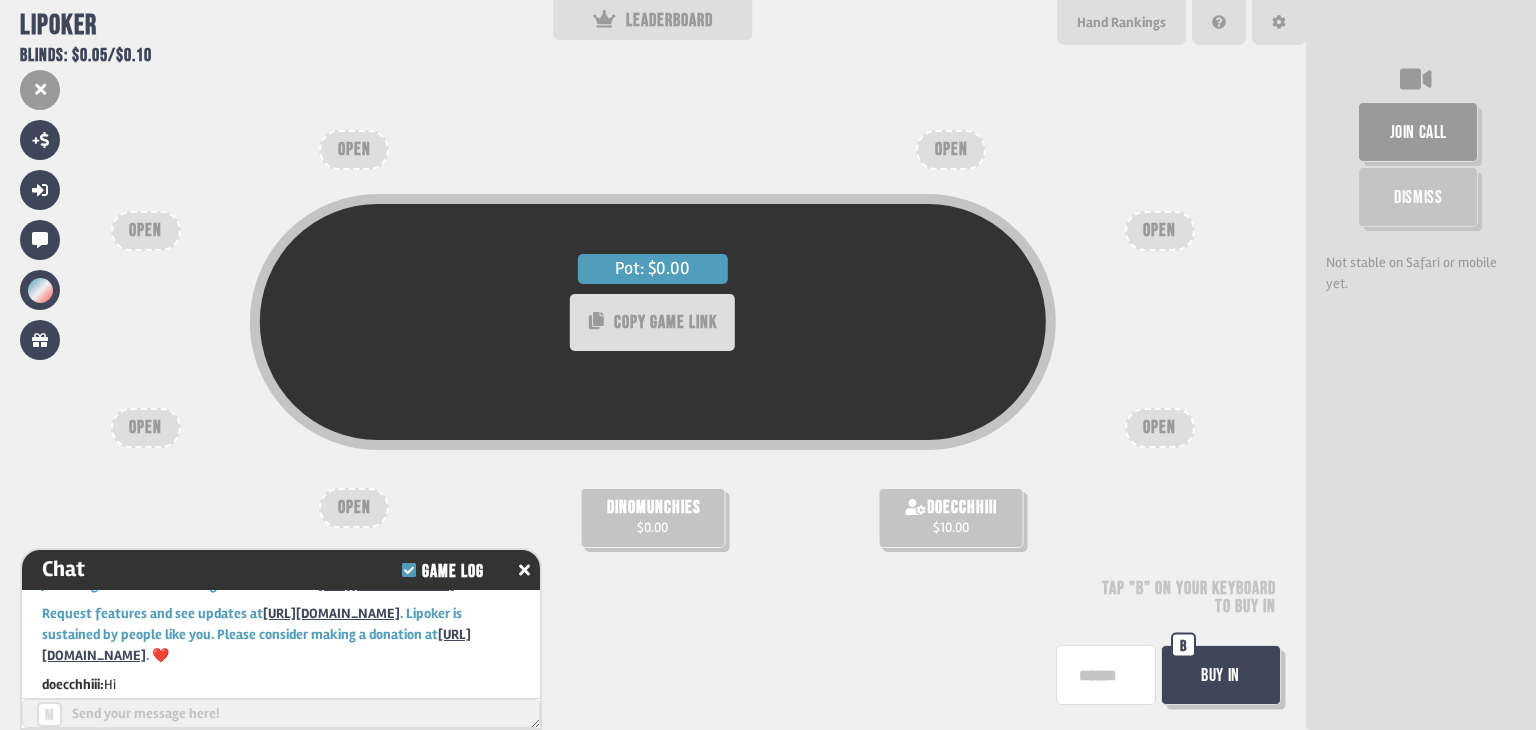 click on "Buy In" at bounding box center [1221, 675] 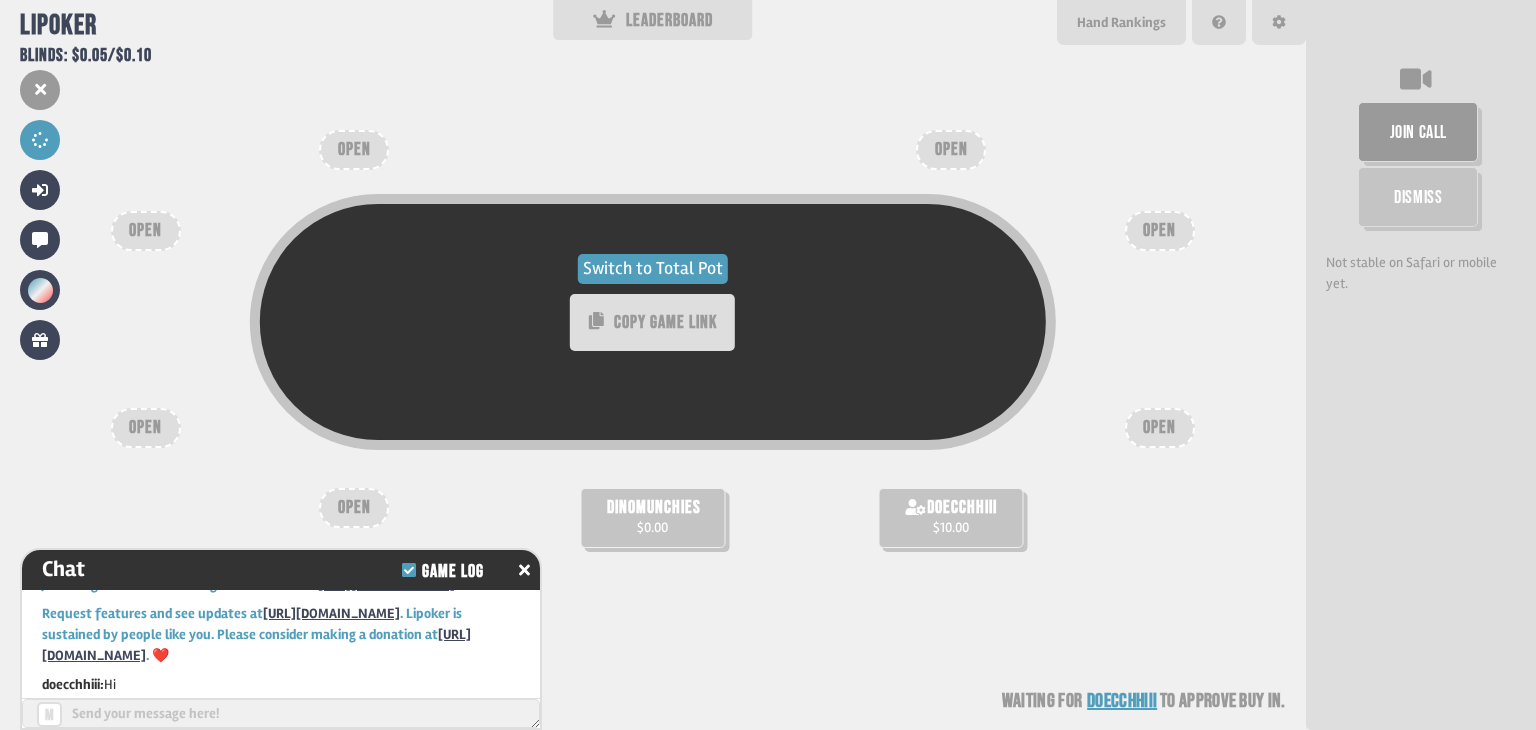click on "Switch to Total Pot" at bounding box center (653, 269) 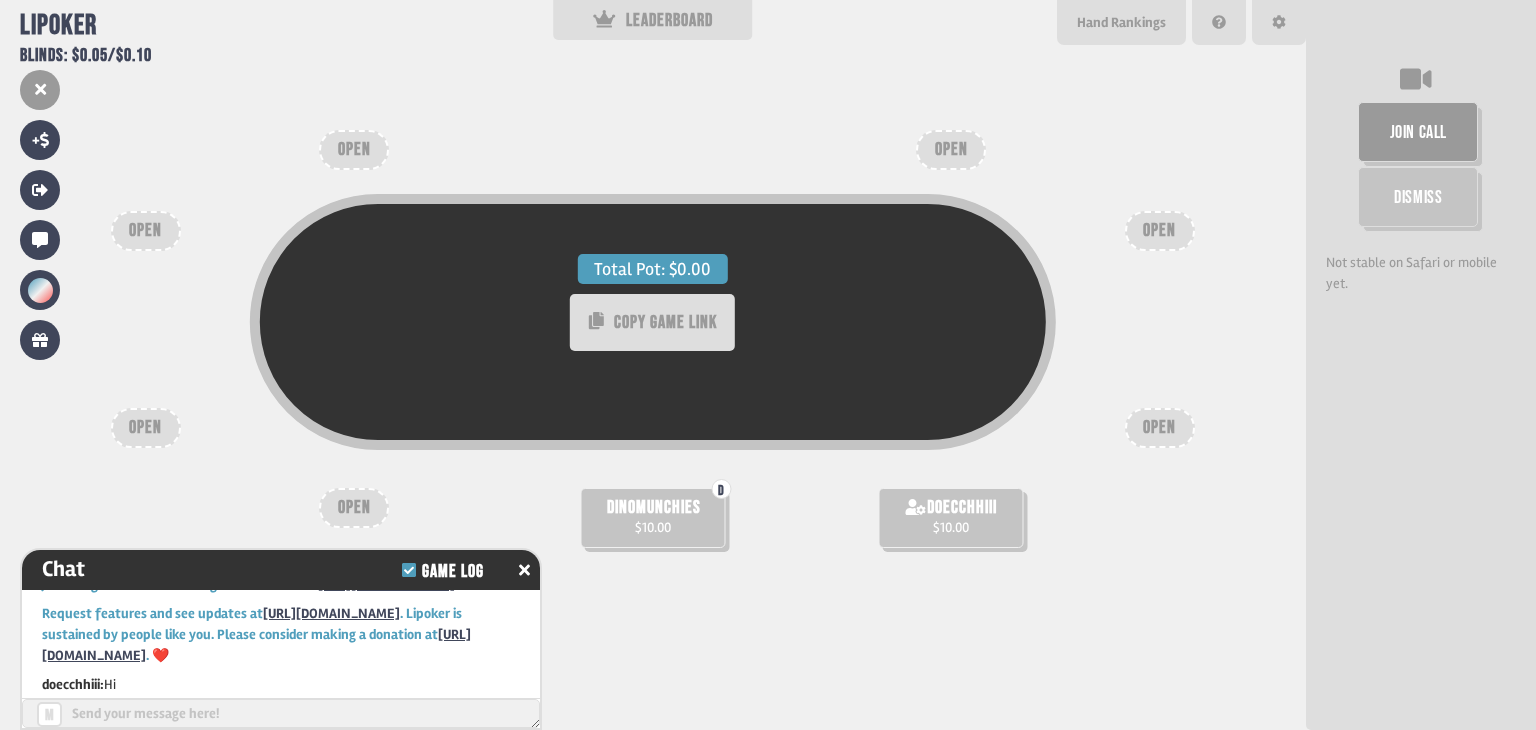 scroll, scrollTop: 98, scrollLeft: 0, axis: vertical 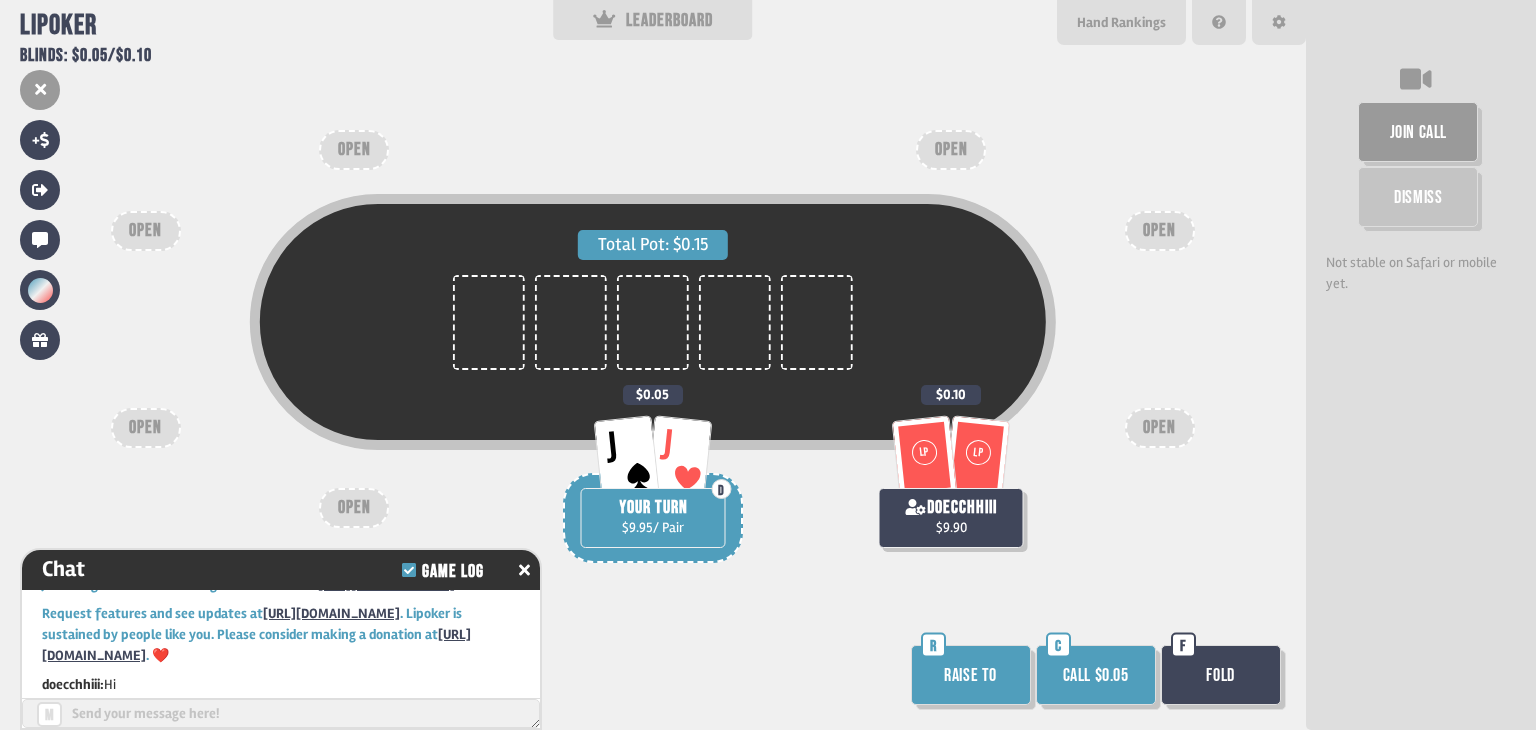 click on "Raise to" at bounding box center [971, 675] 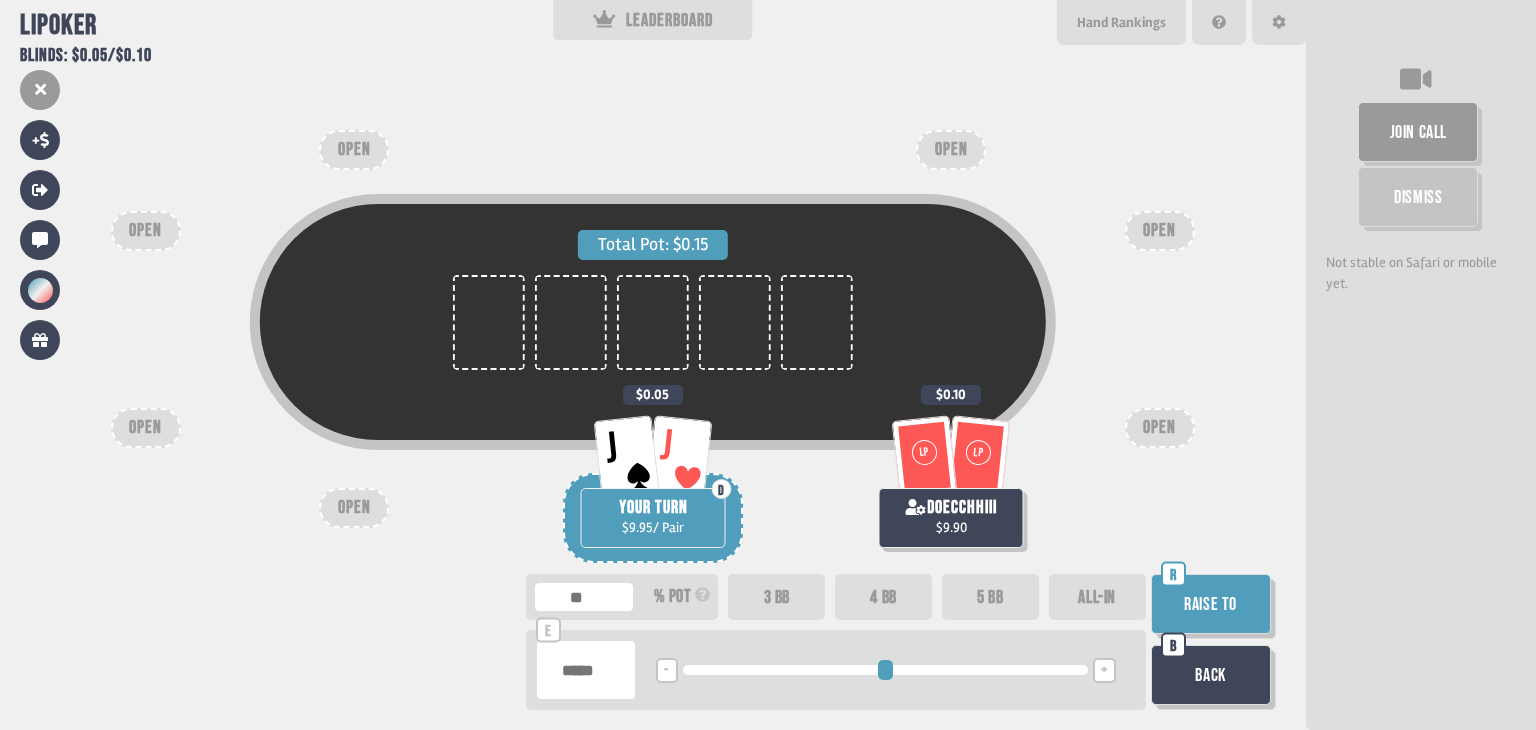 type on "**" 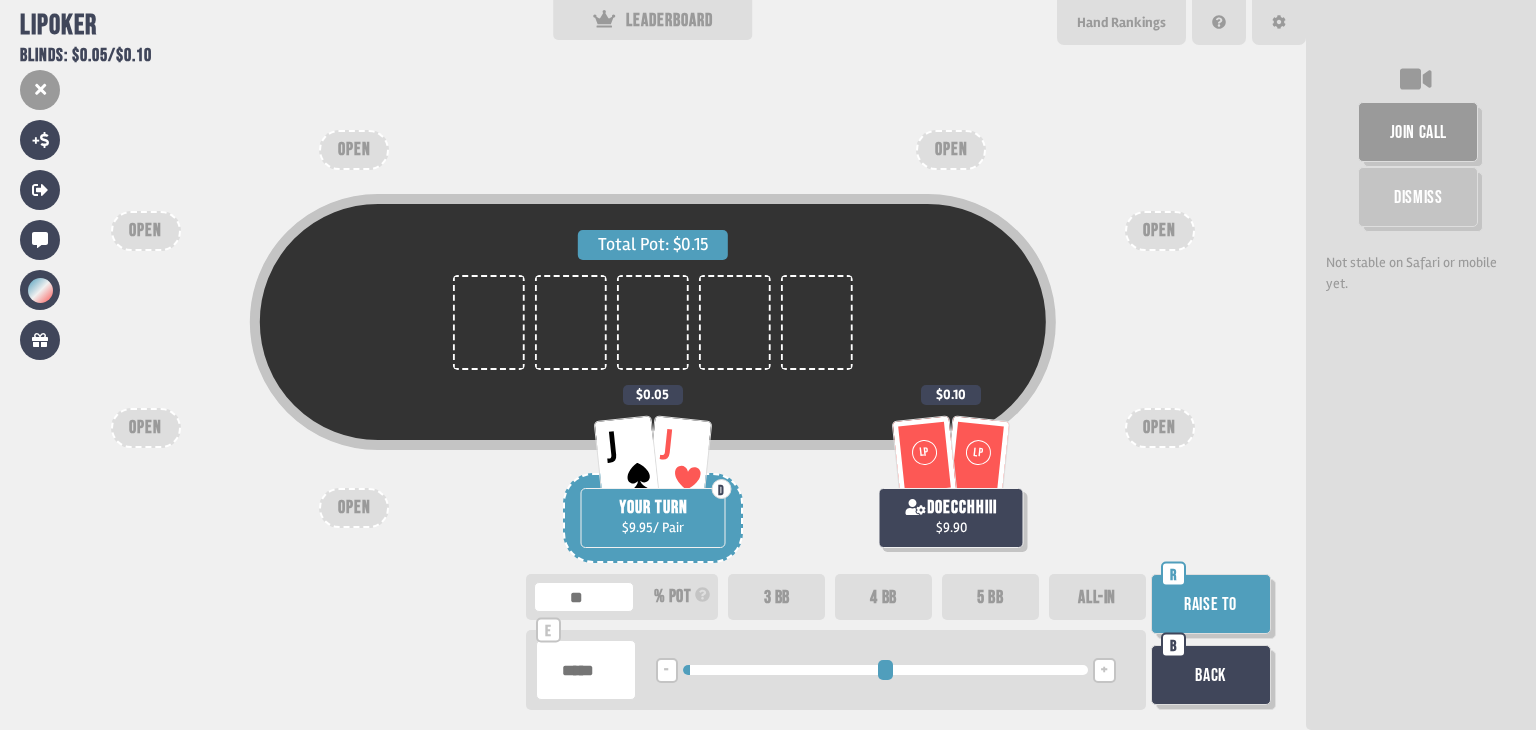 type on "***" 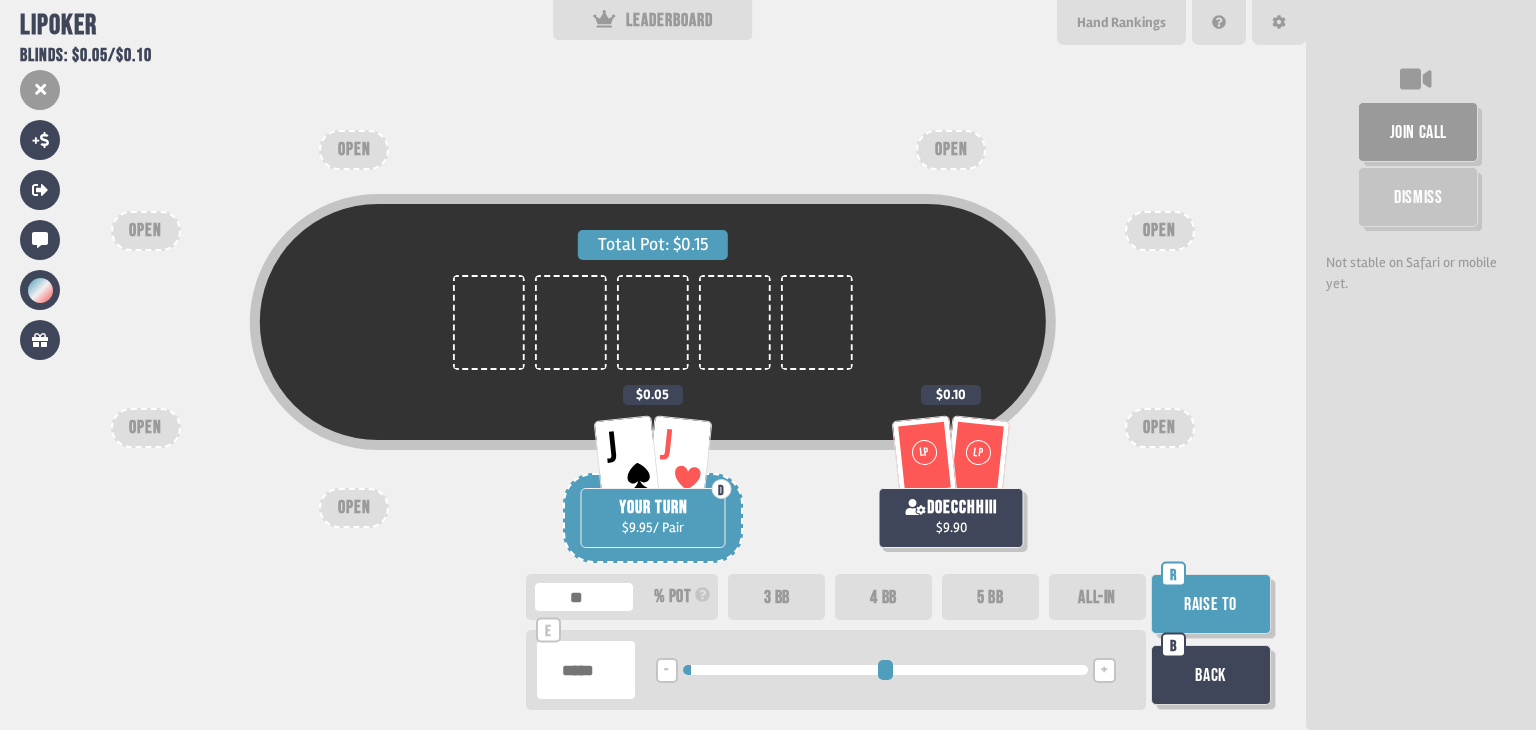 type on "***" 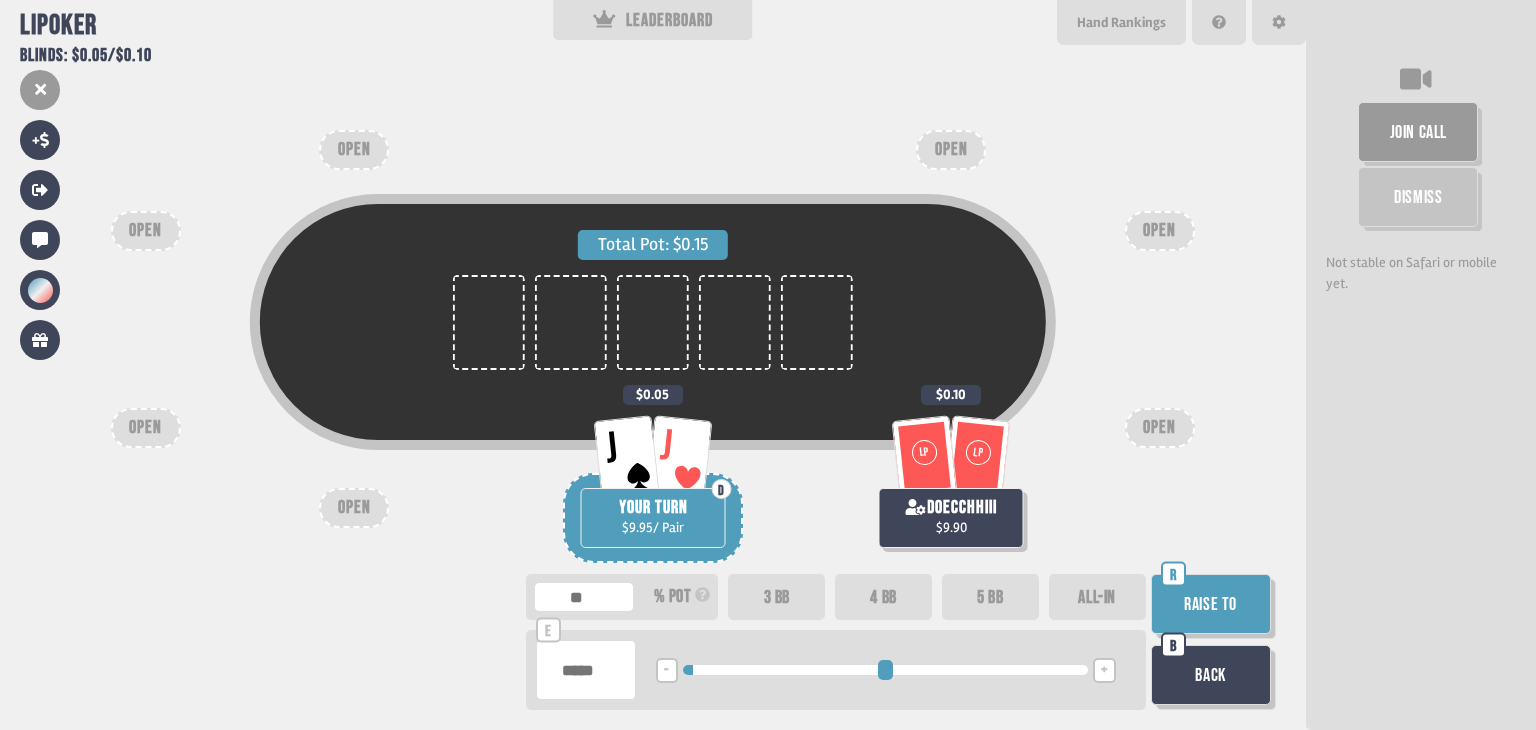 type on "***" 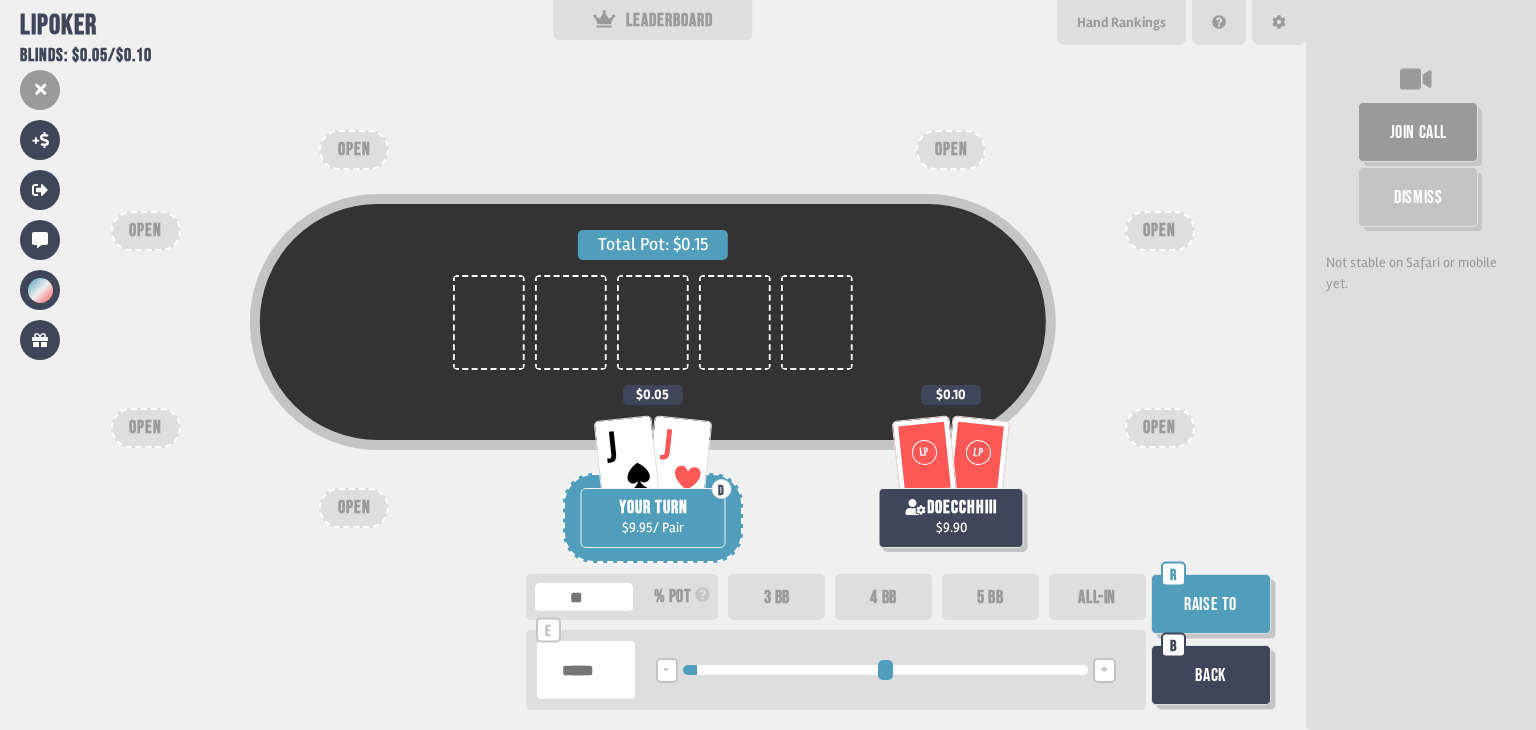 type on "***" 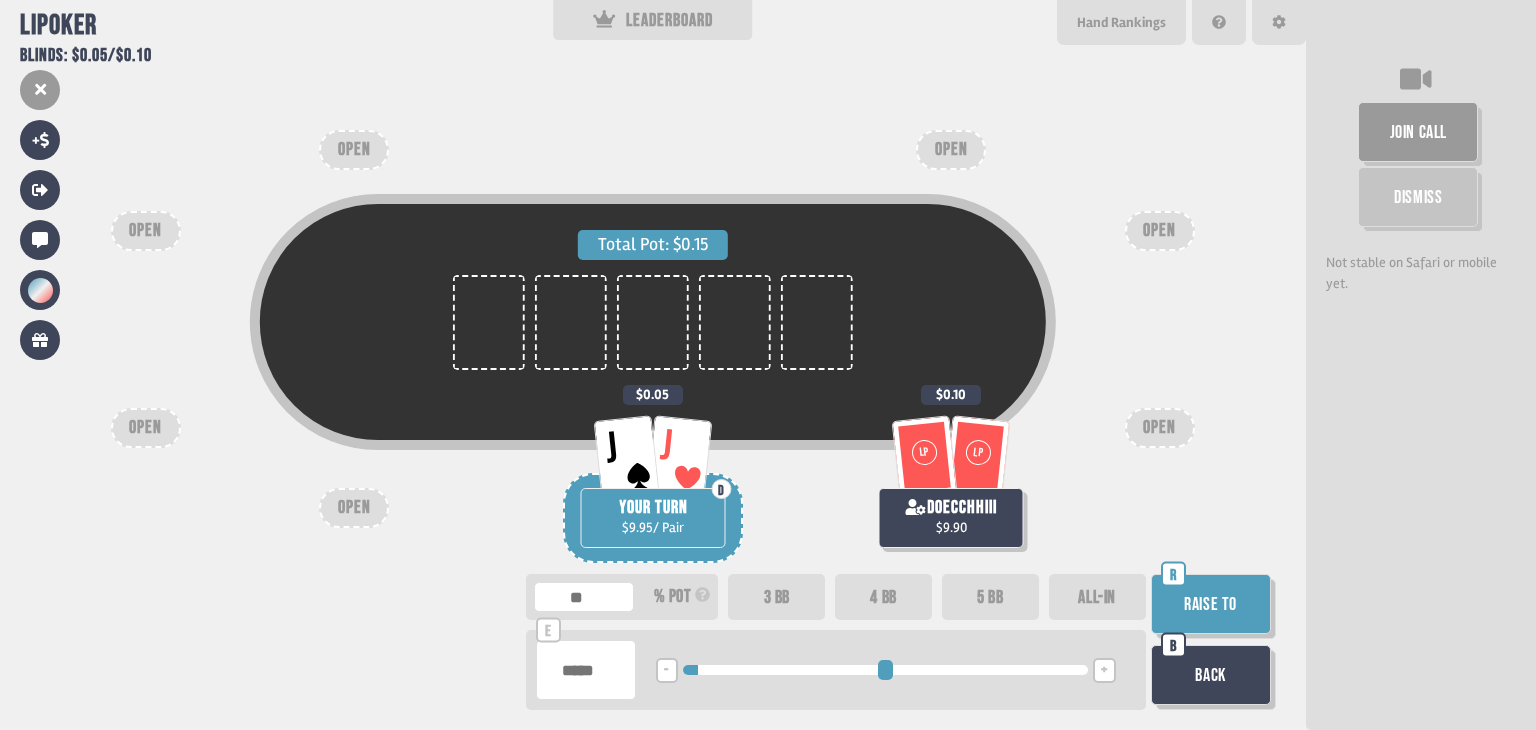 type on "***" 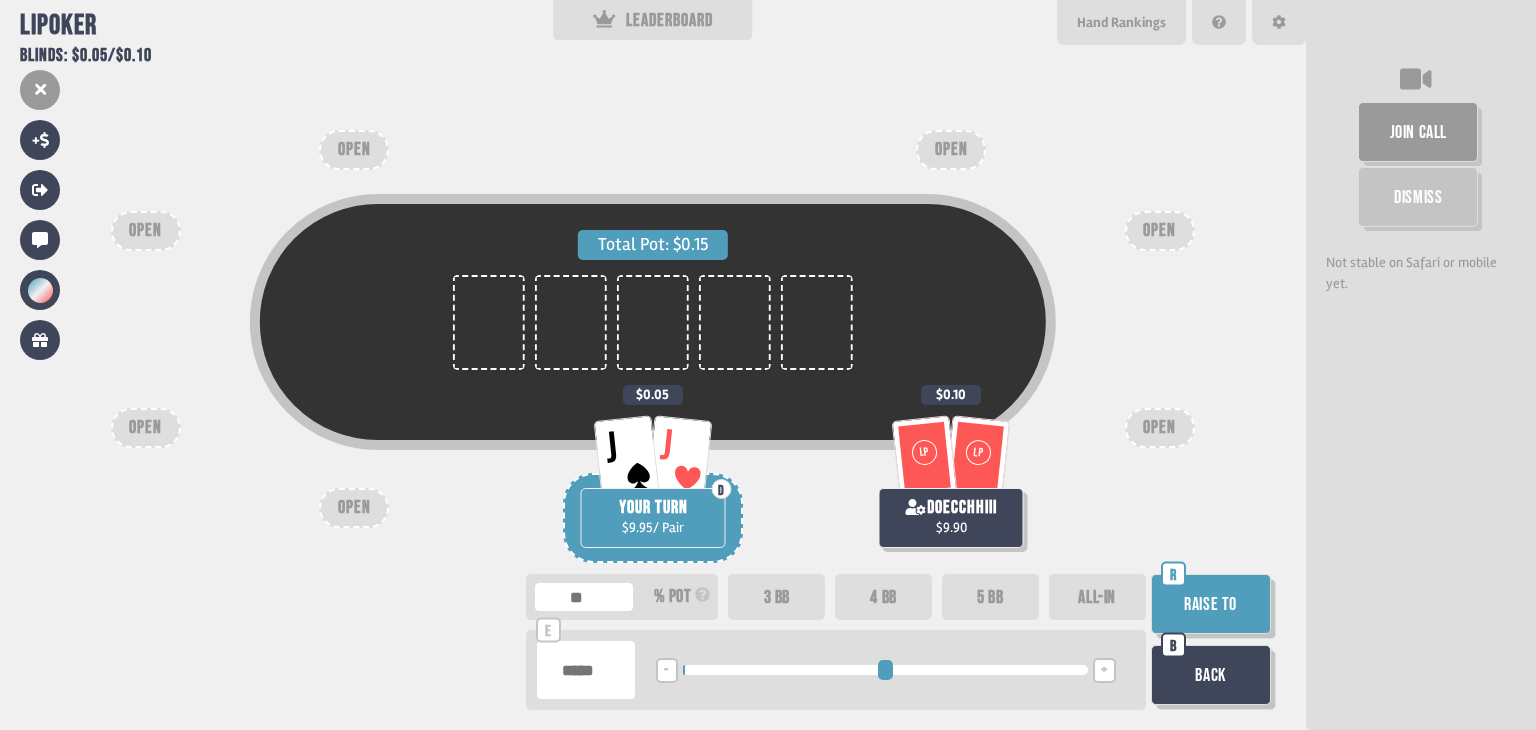 type on "**" 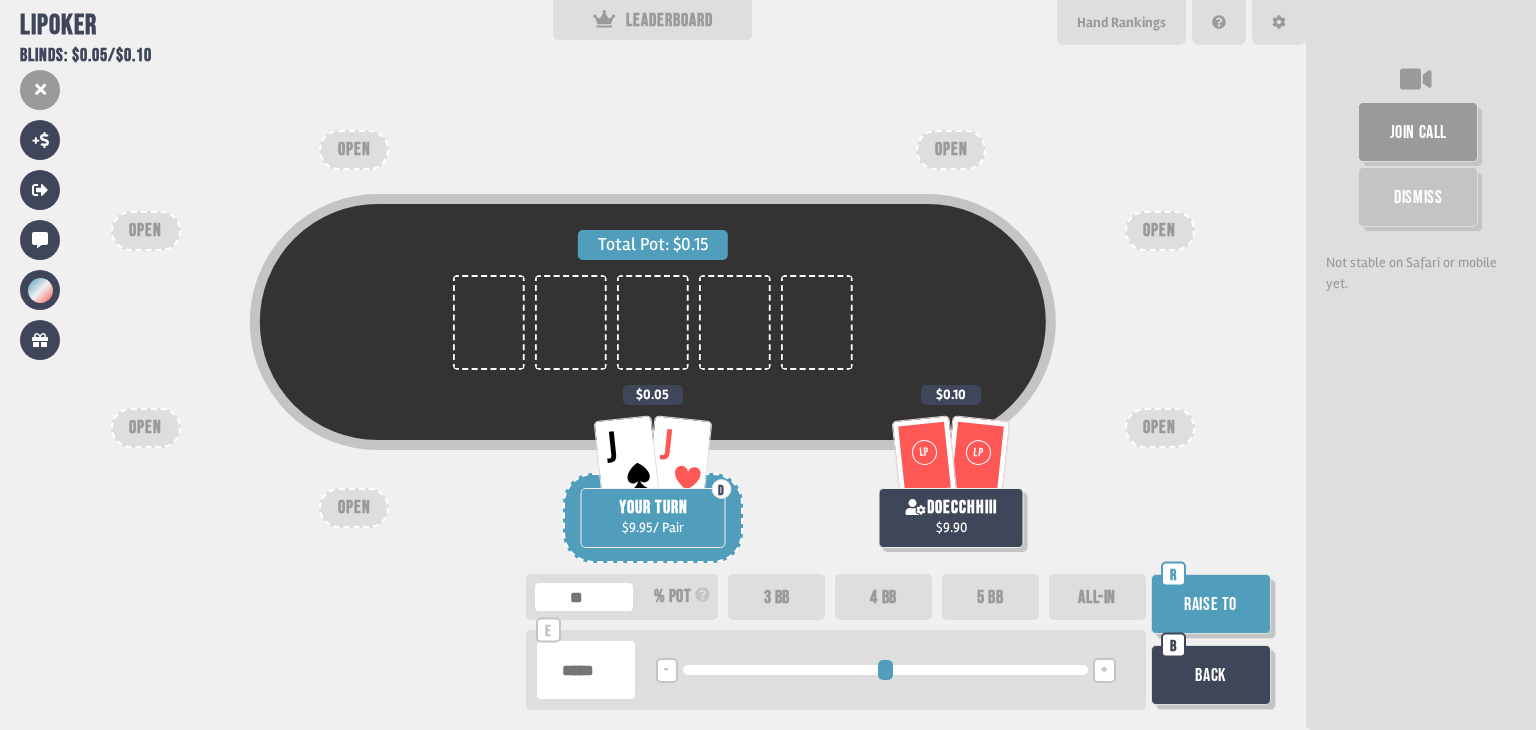 type on "**" 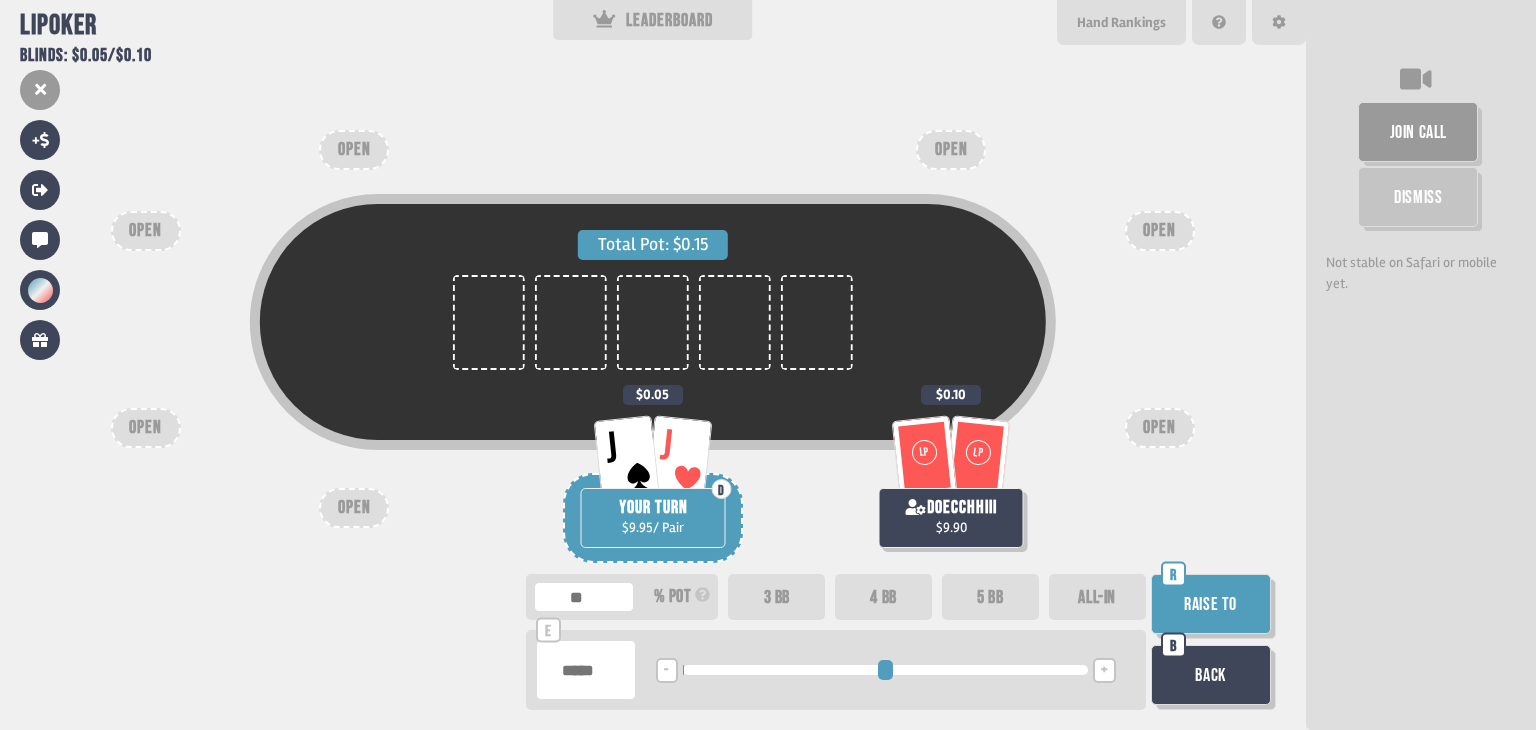 type on "**" 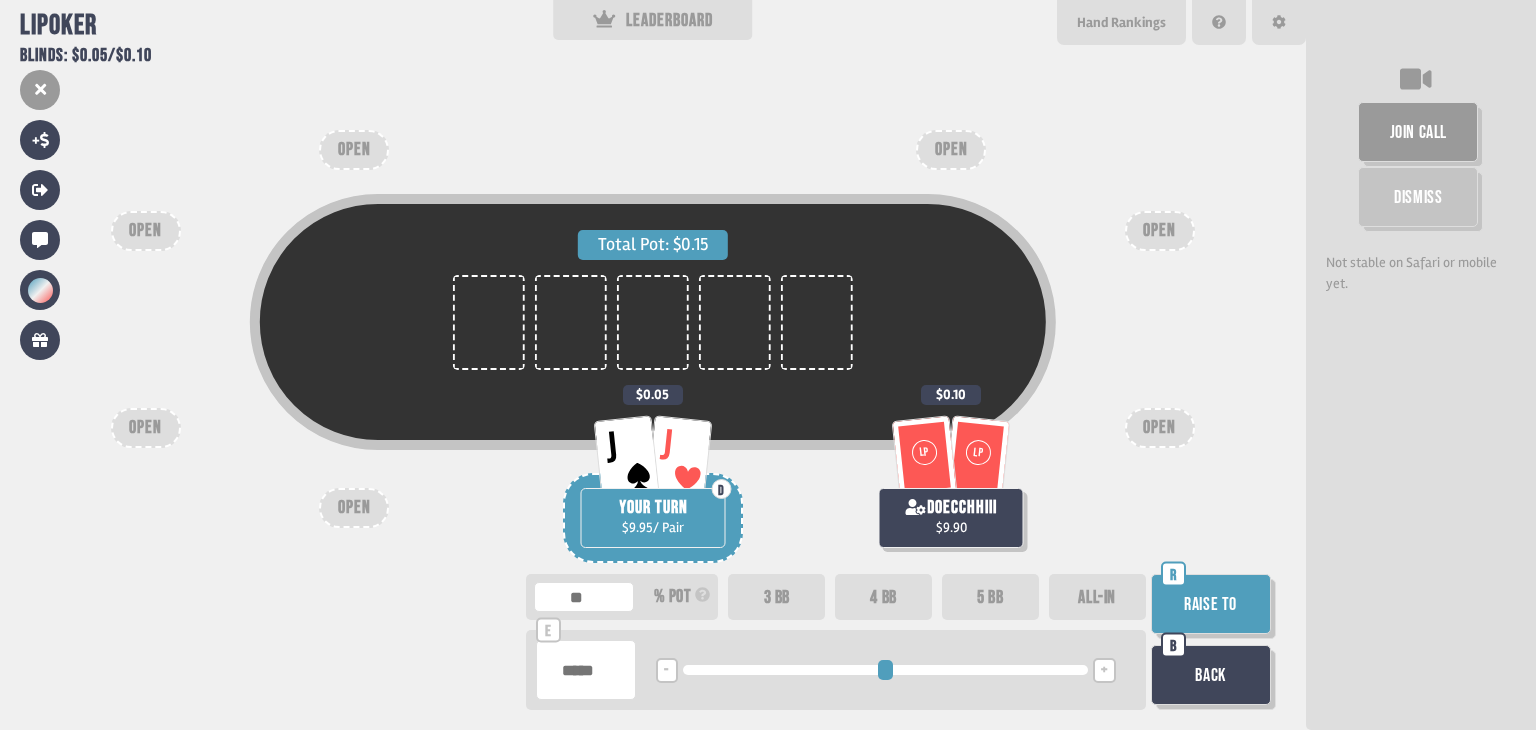 drag, startPoint x: 692, startPoint y: 673, endPoint x: 671, endPoint y: 673, distance: 21 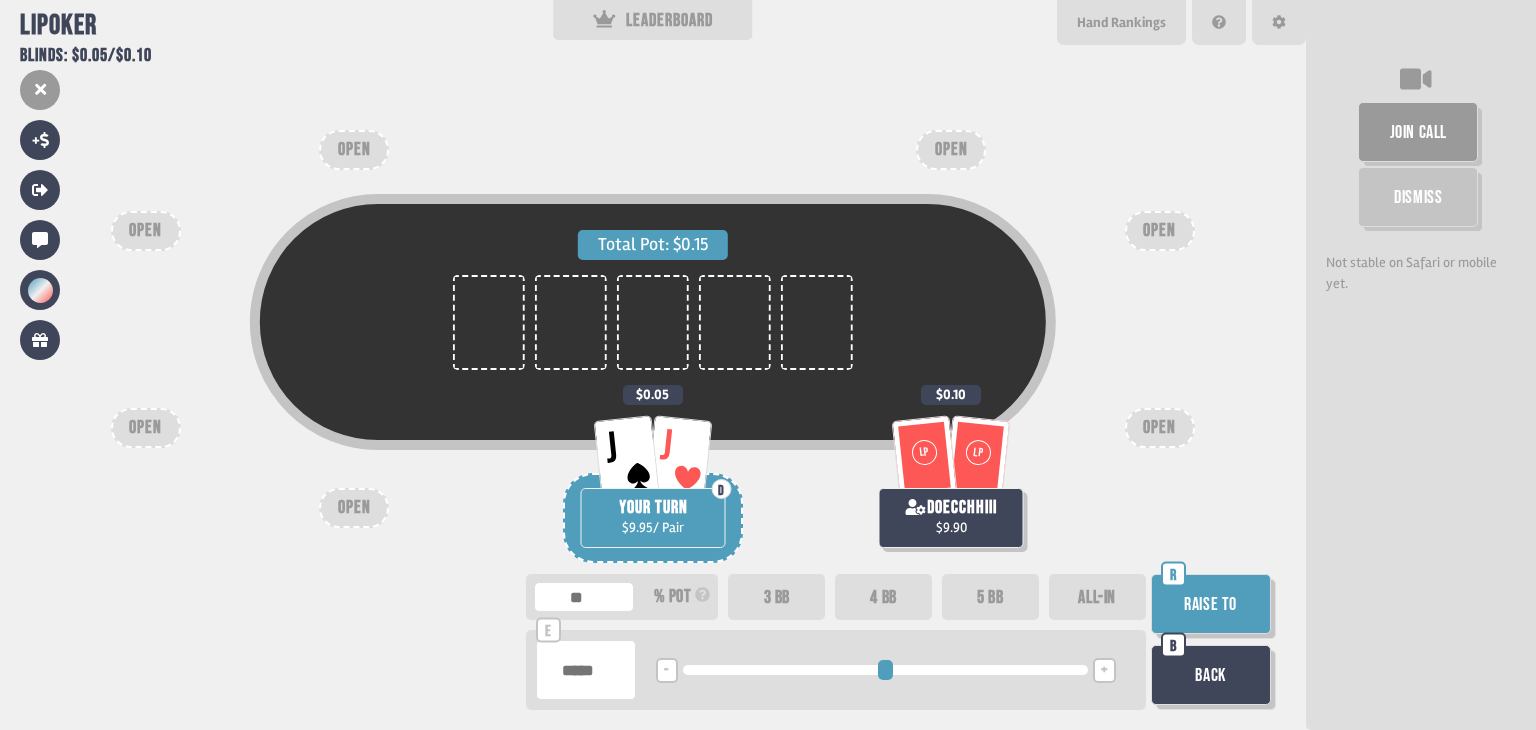 click on "Raise to" at bounding box center [1211, 604] 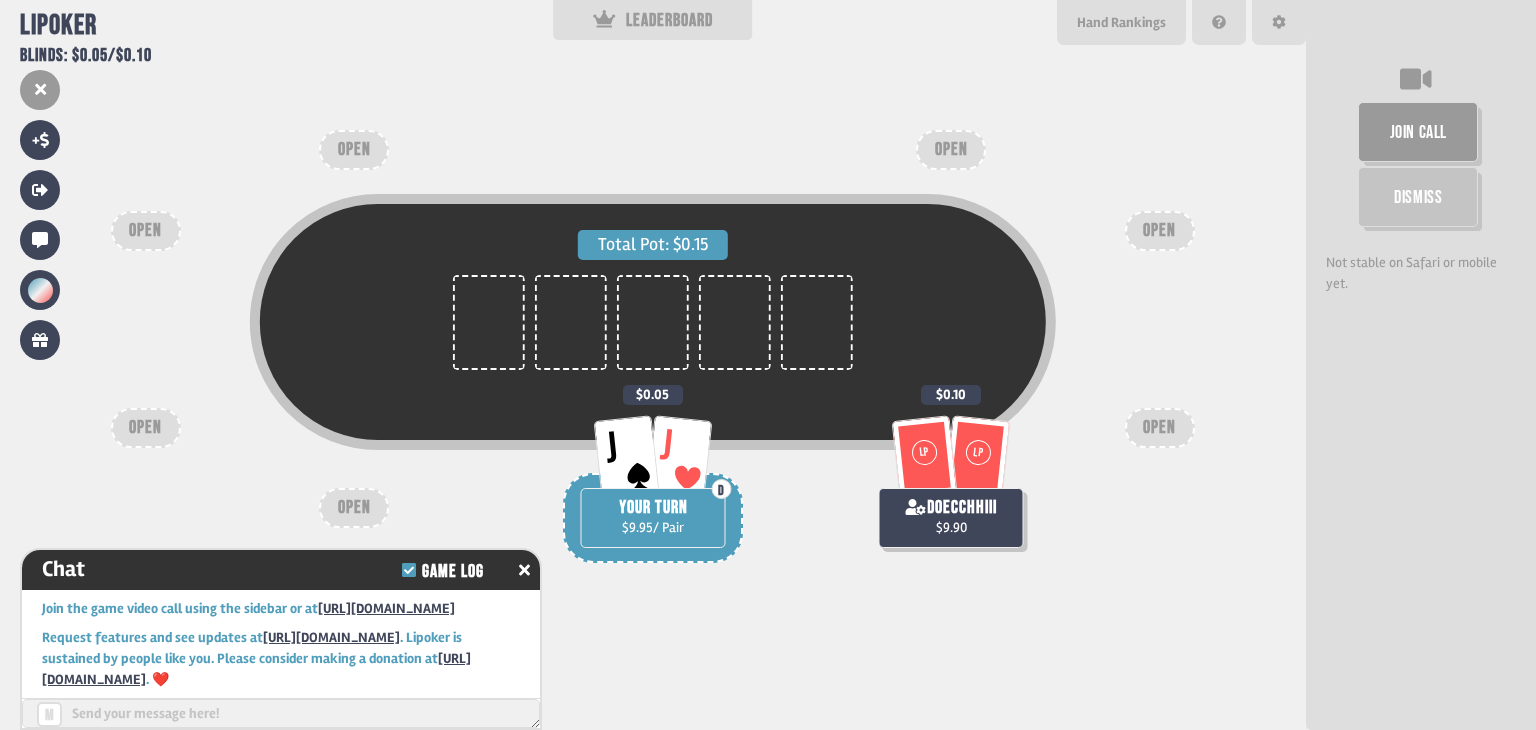 scroll, scrollTop: 170, scrollLeft: 0, axis: vertical 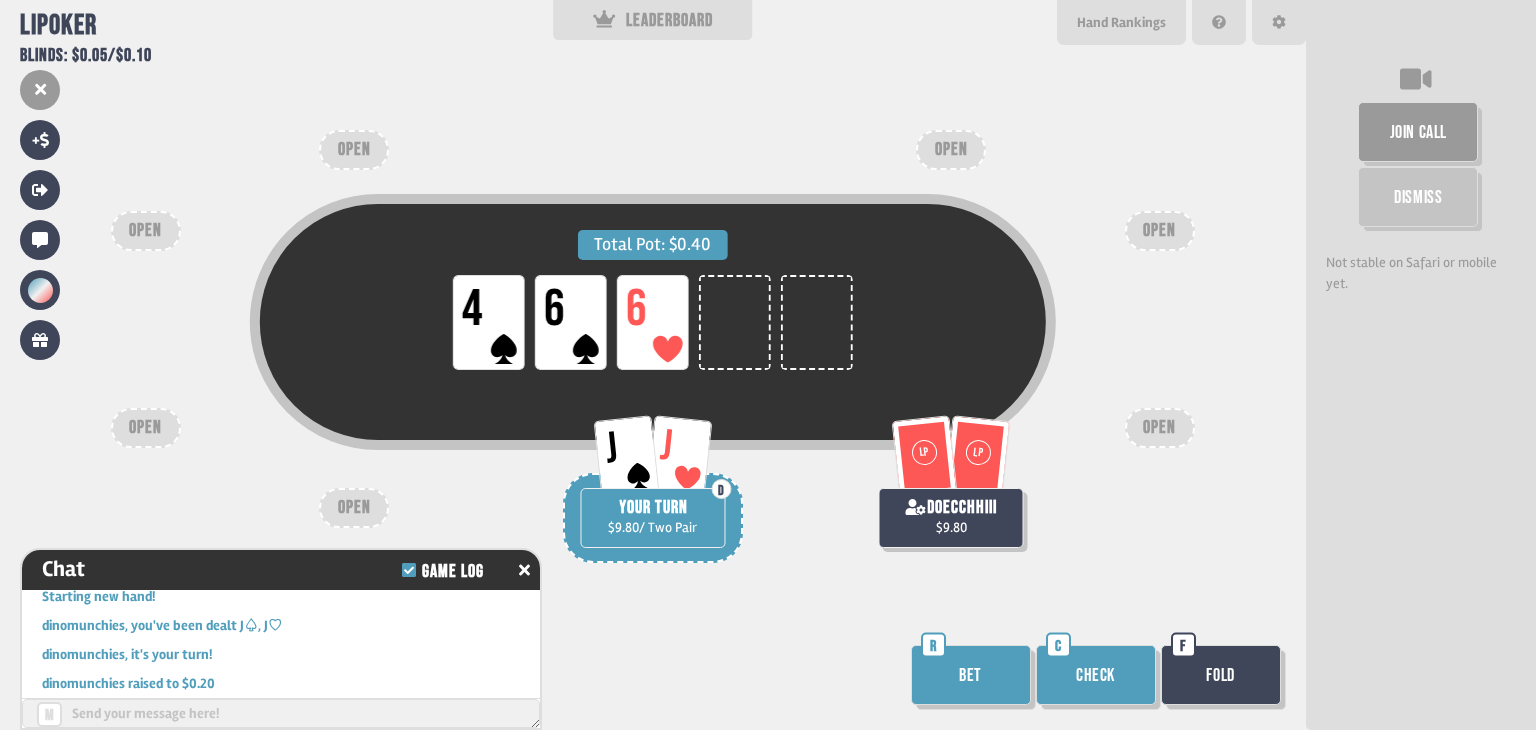 click on "Bet" at bounding box center (971, 675) 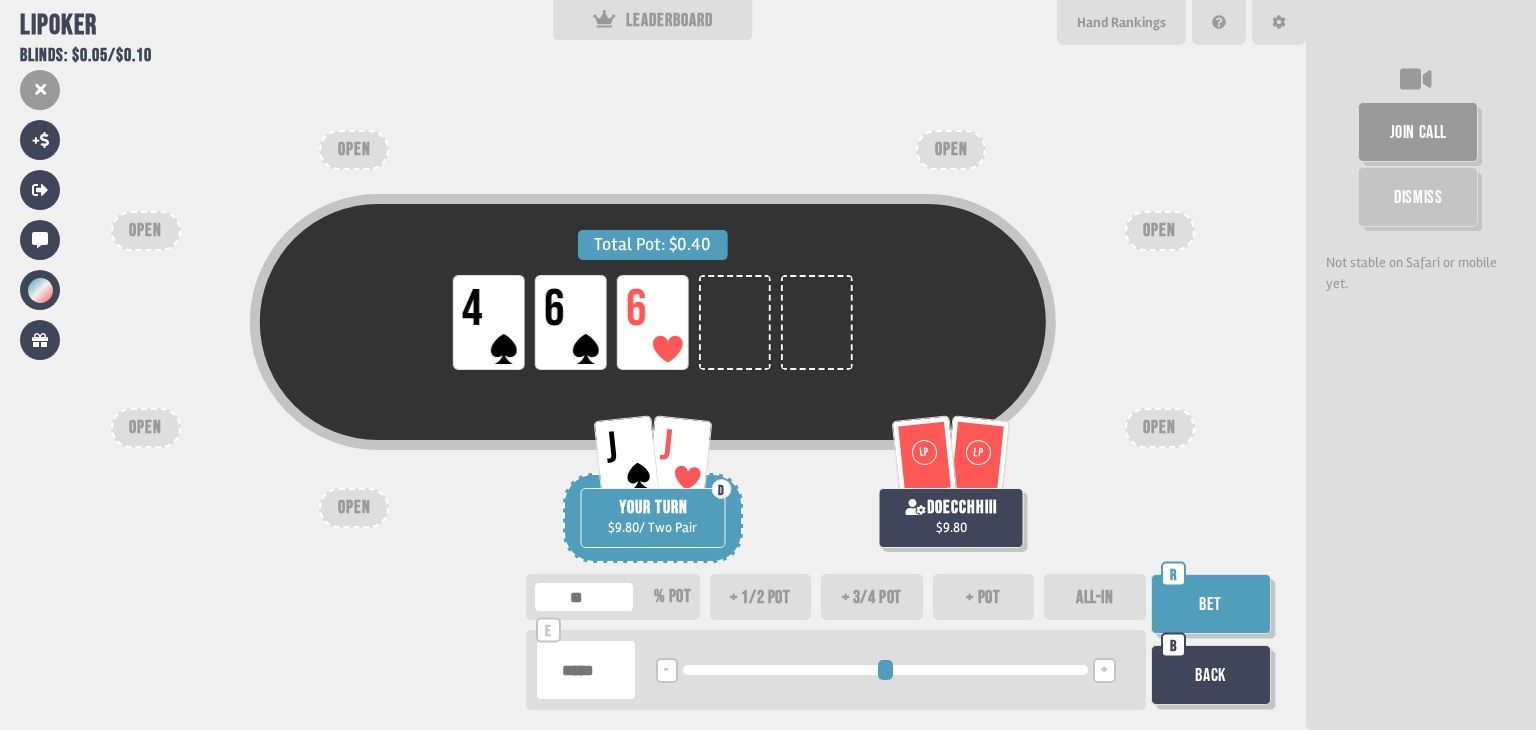 type on "**" 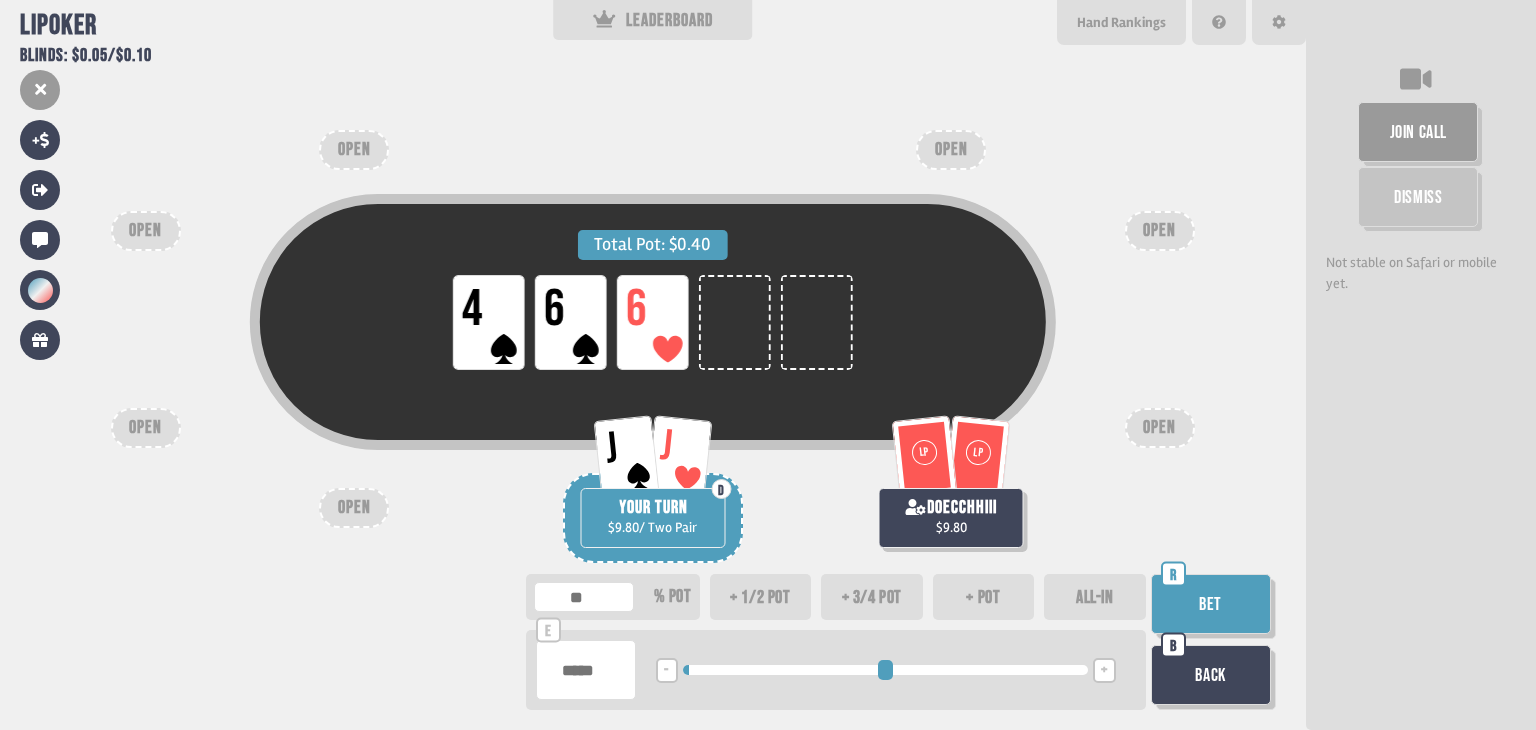 type on "**" 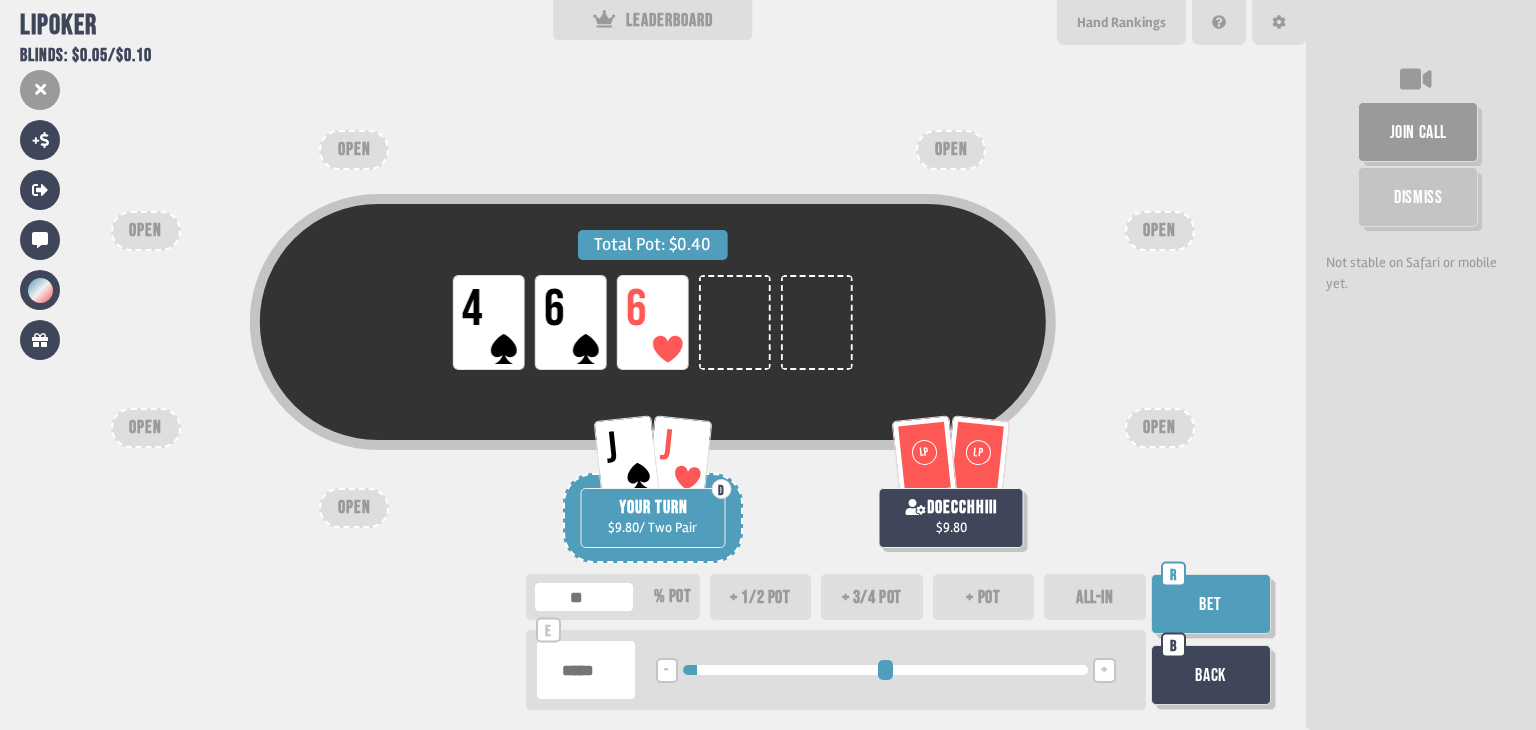 type on "***" 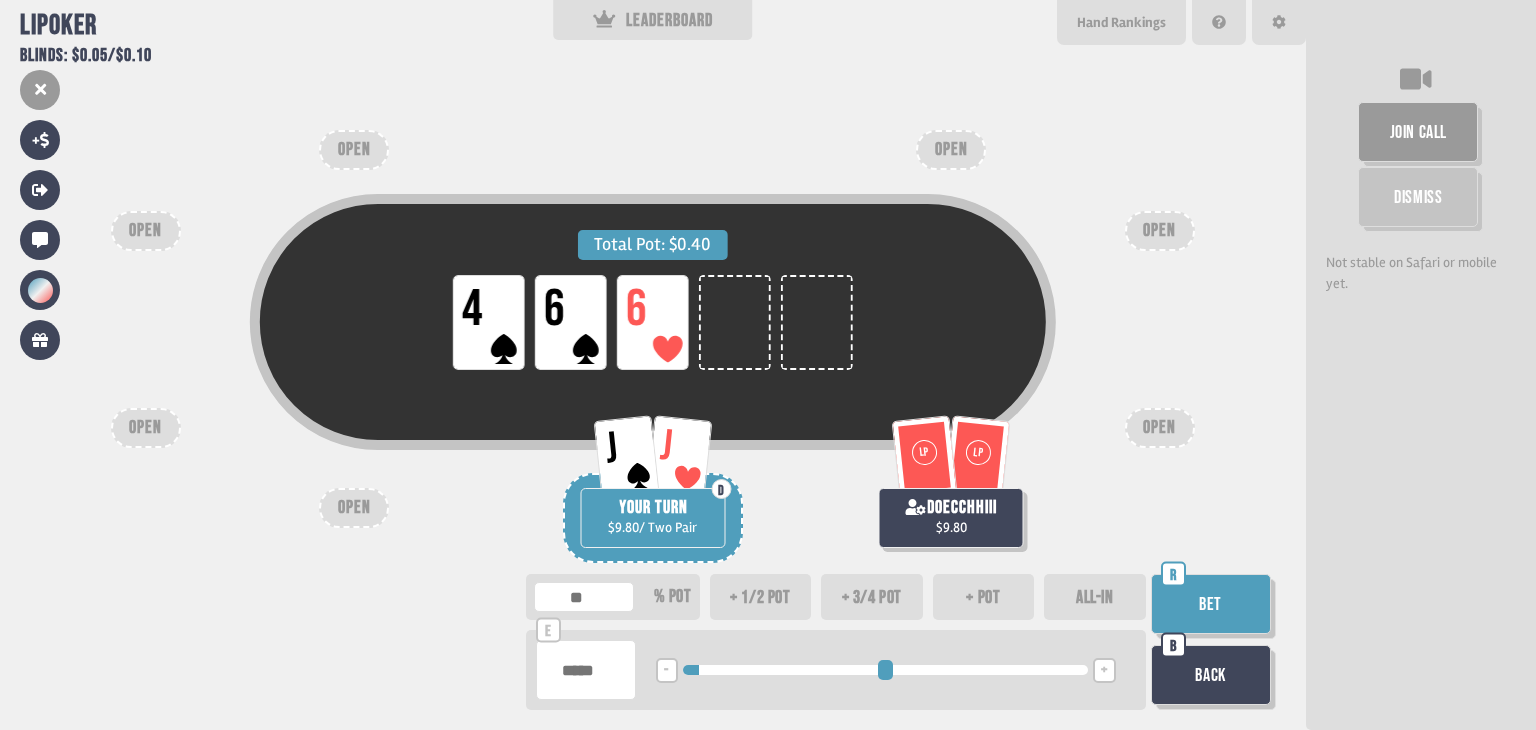 type on "***" 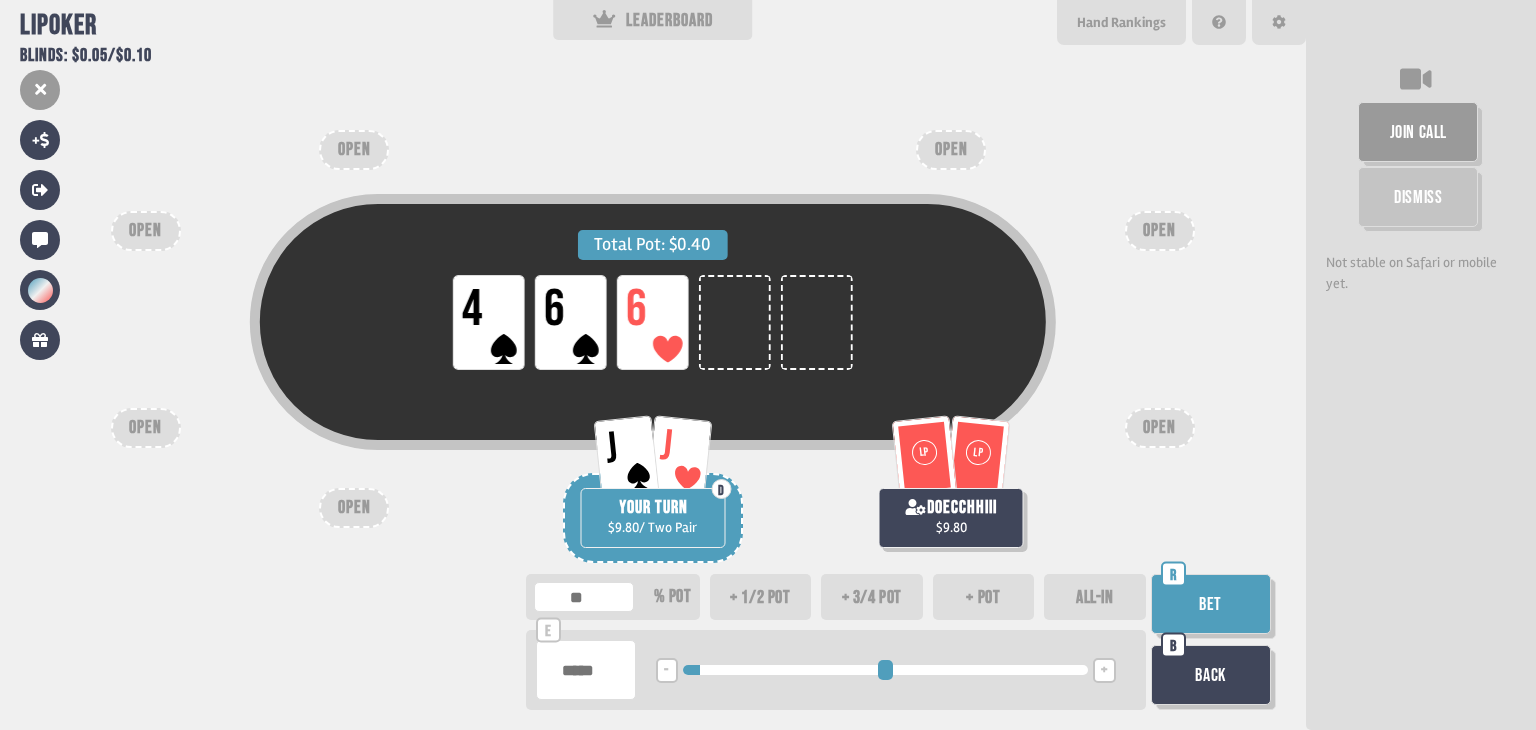 type on "***" 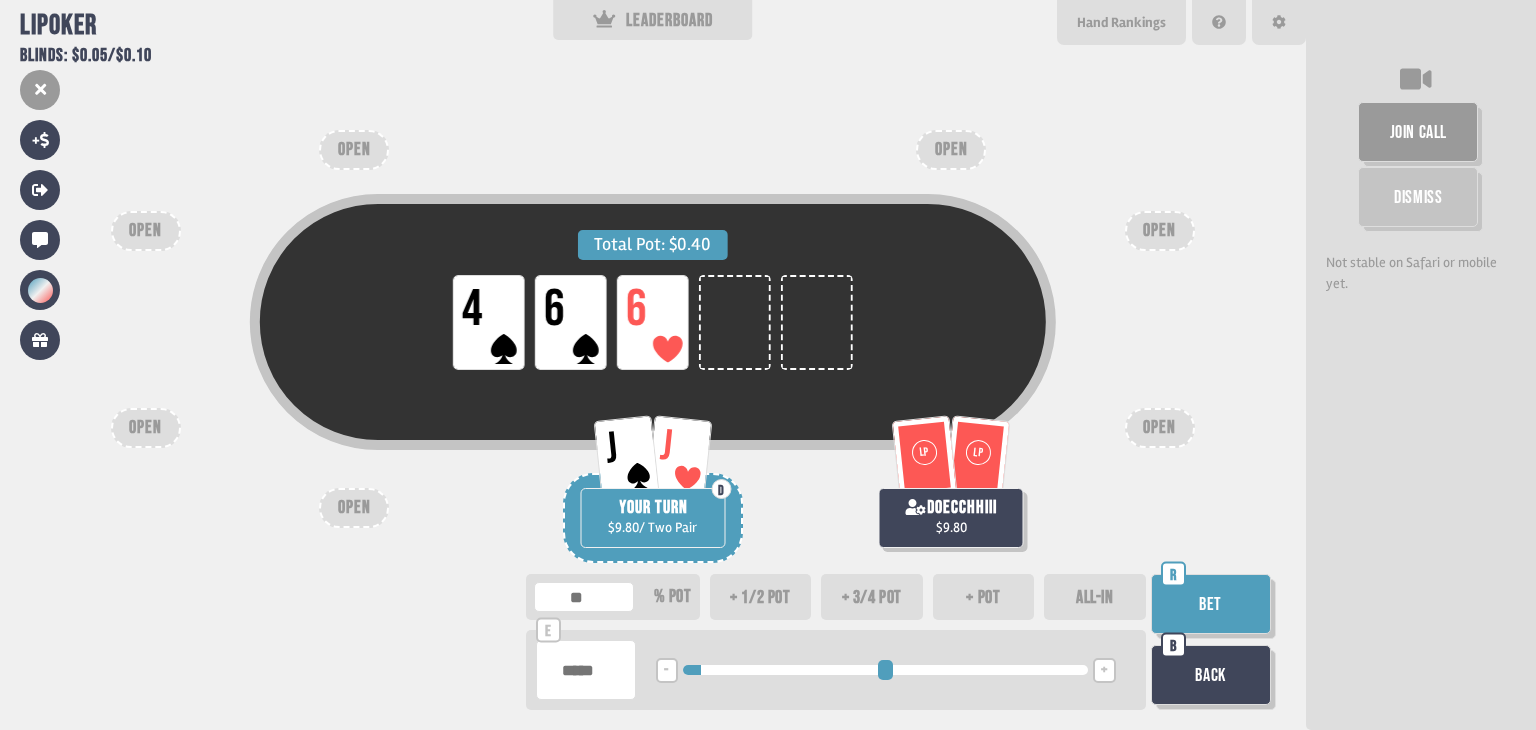 type on "***" 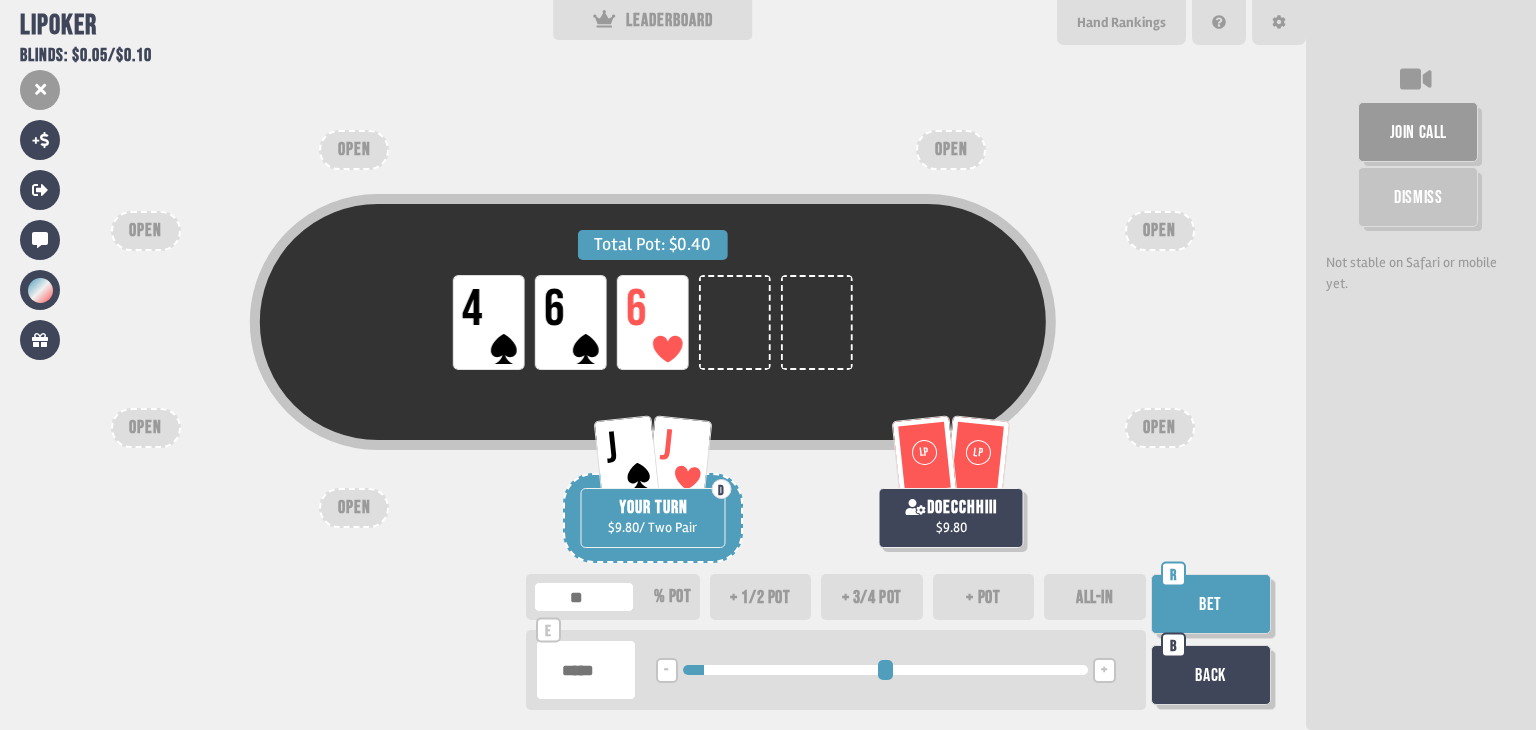 type on "***" 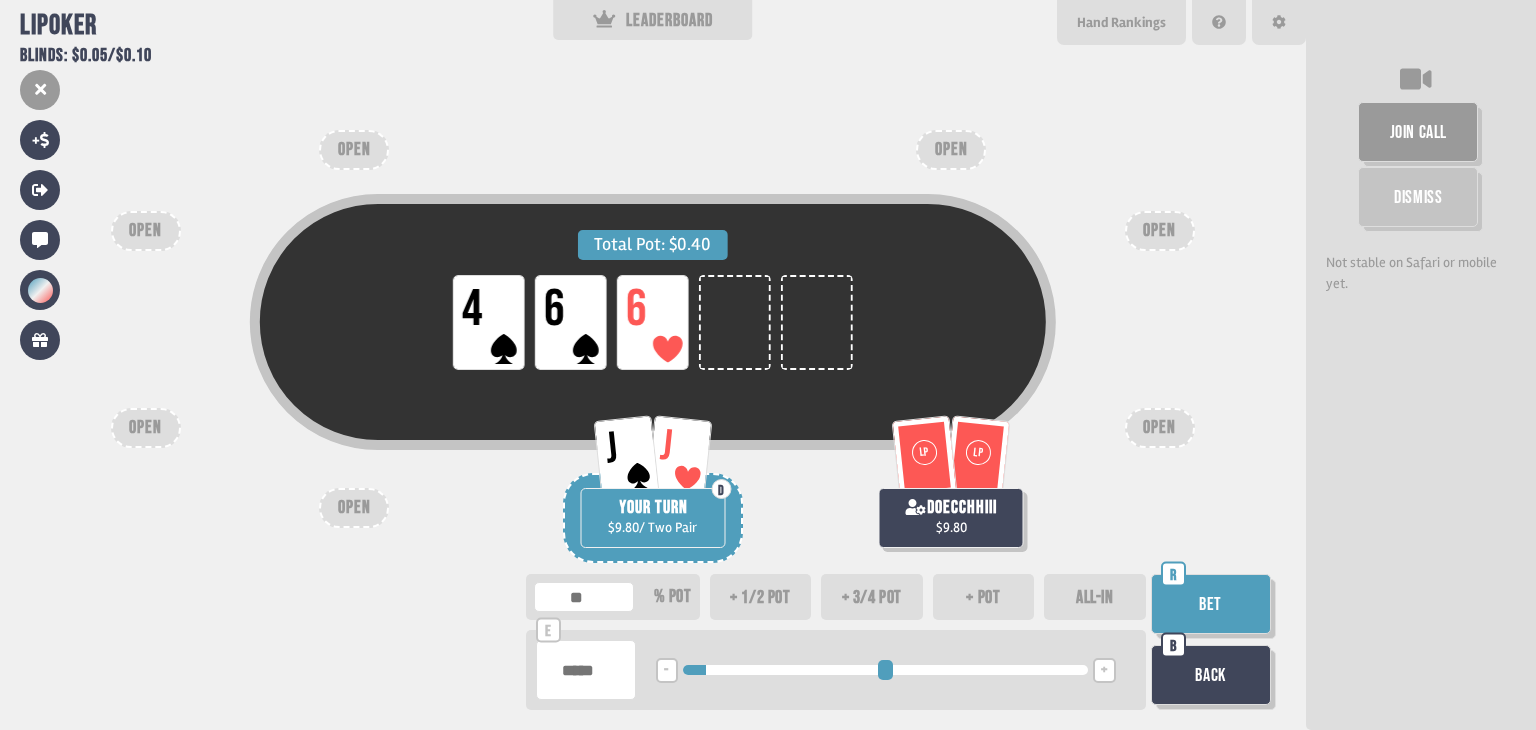 type on "***" 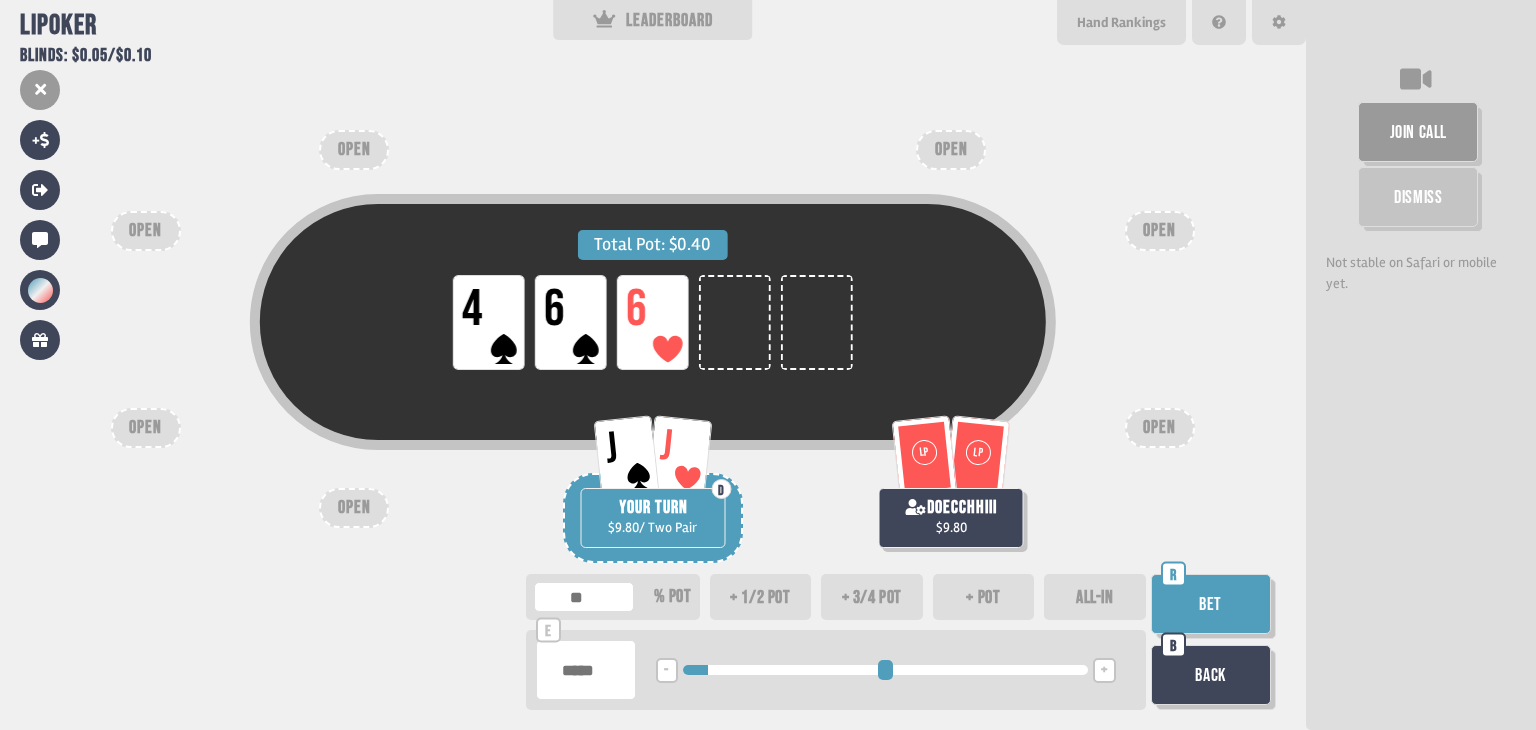type on "***" 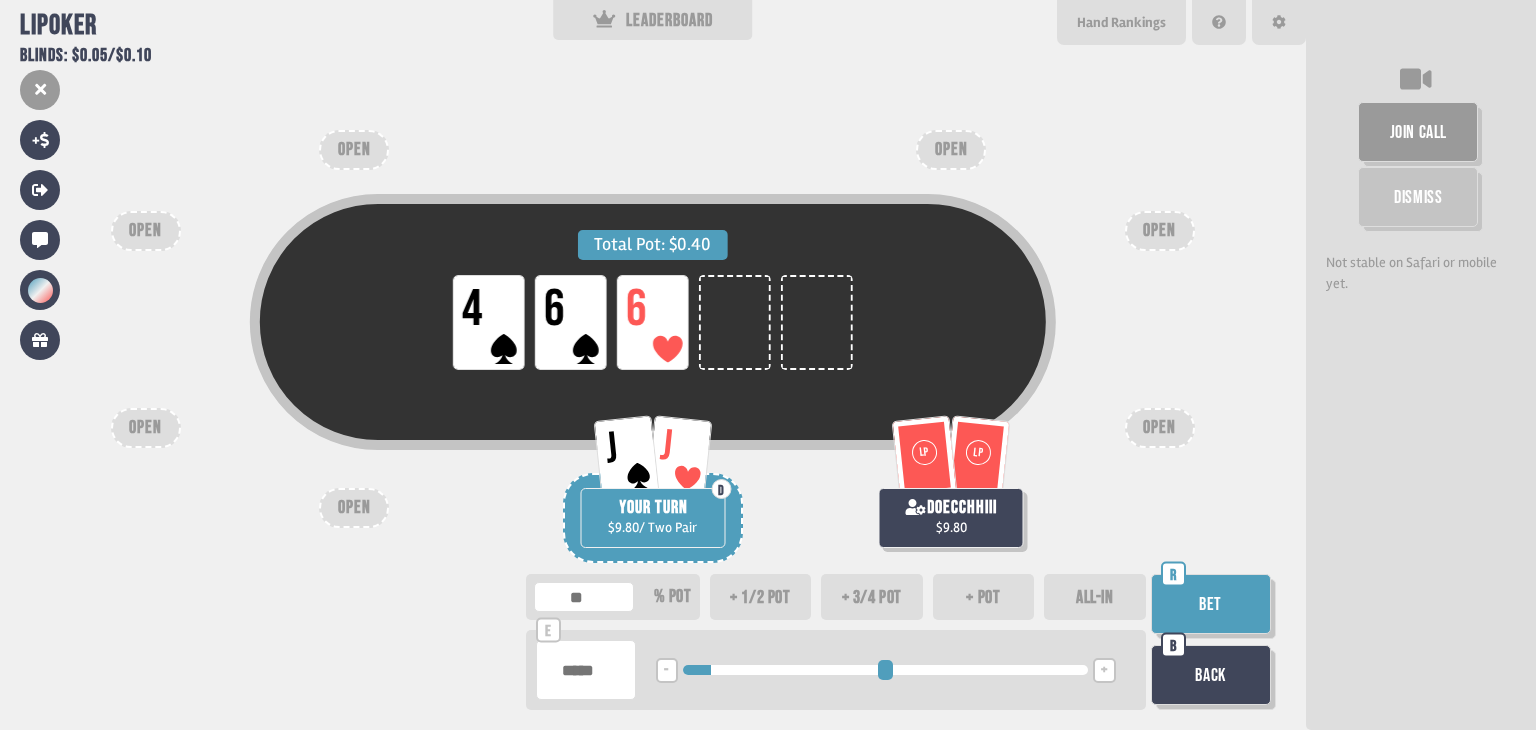 drag, startPoint x: 691, startPoint y: 670, endPoint x: 717, endPoint y: 672, distance: 26.076809 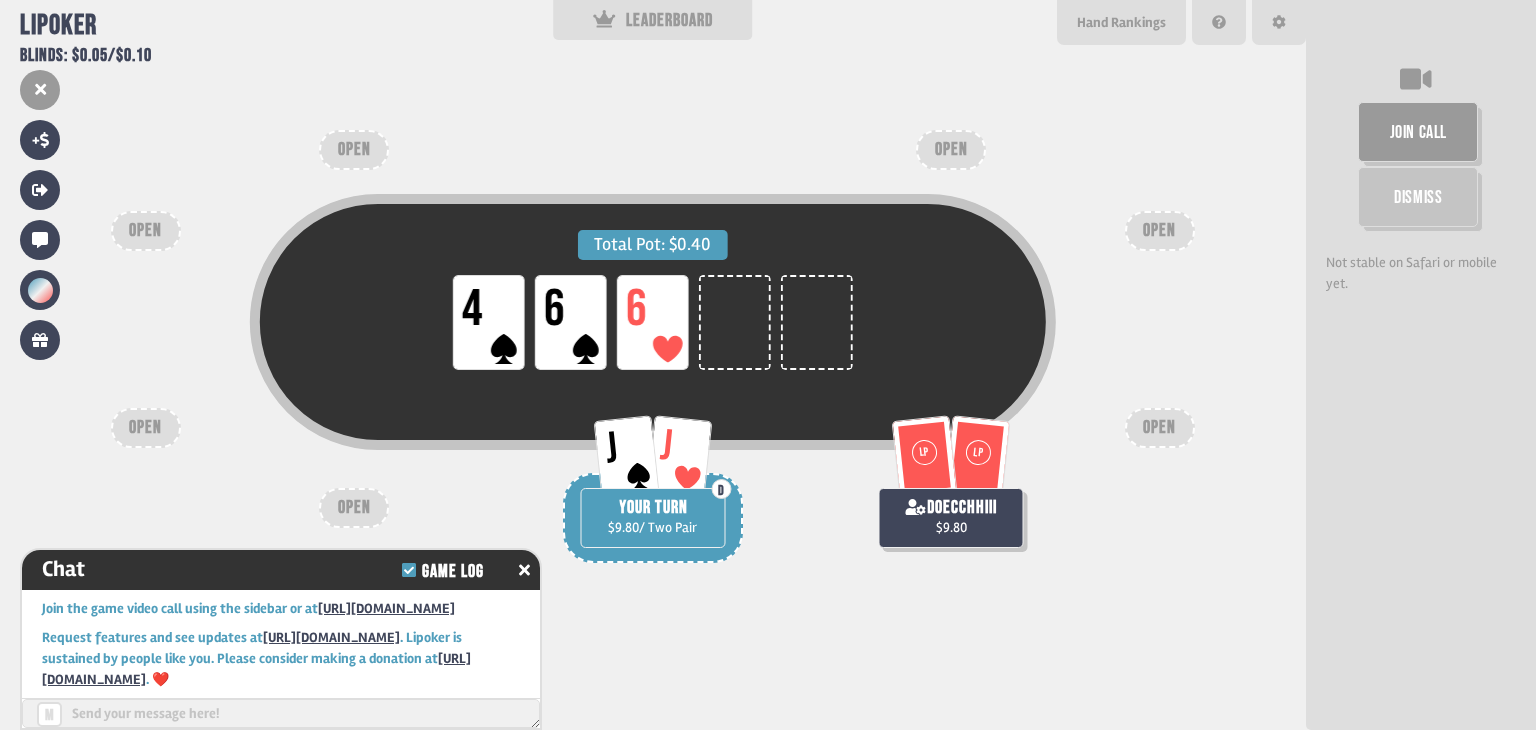 scroll, scrollTop: 315, scrollLeft: 0, axis: vertical 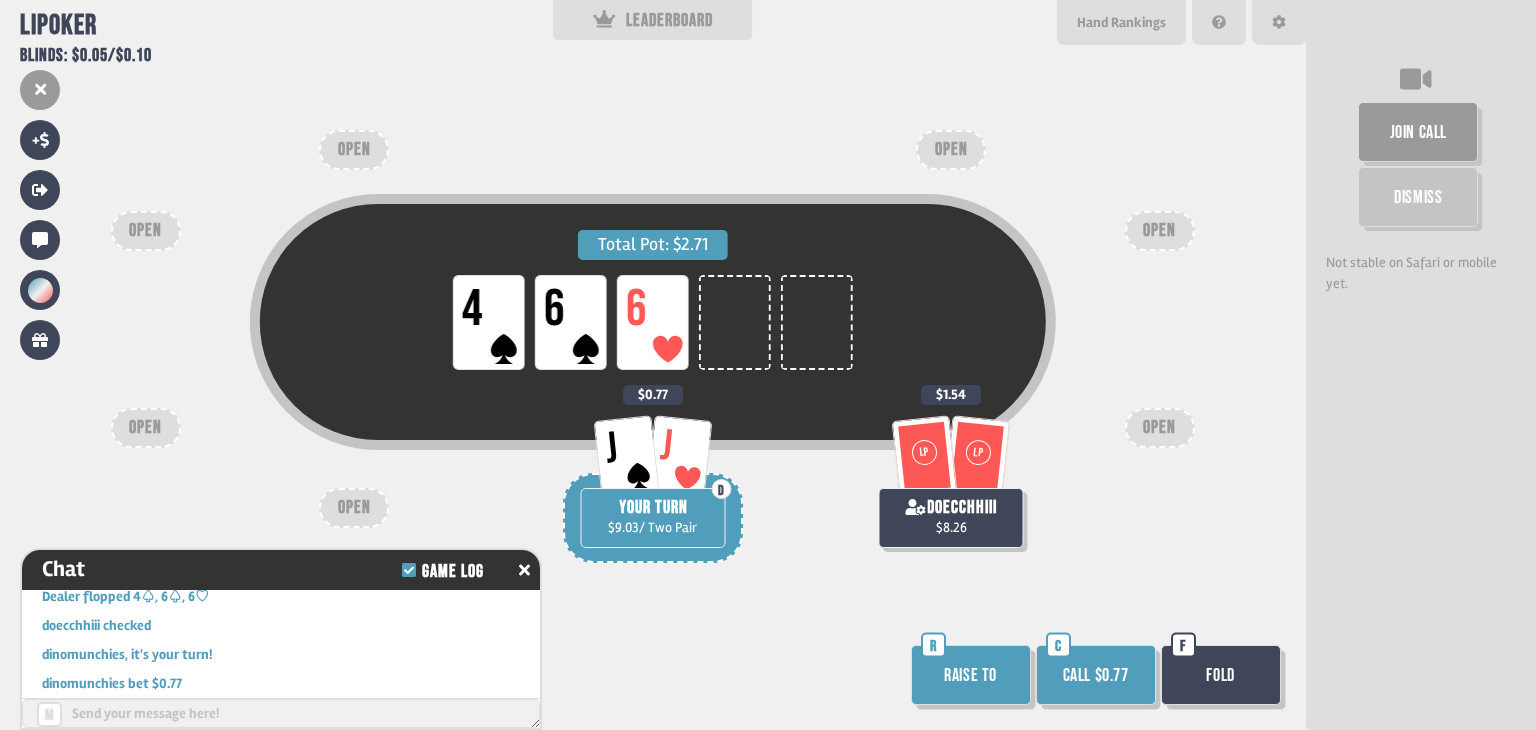 click on "Call $0.77" at bounding box center (1096, 675) 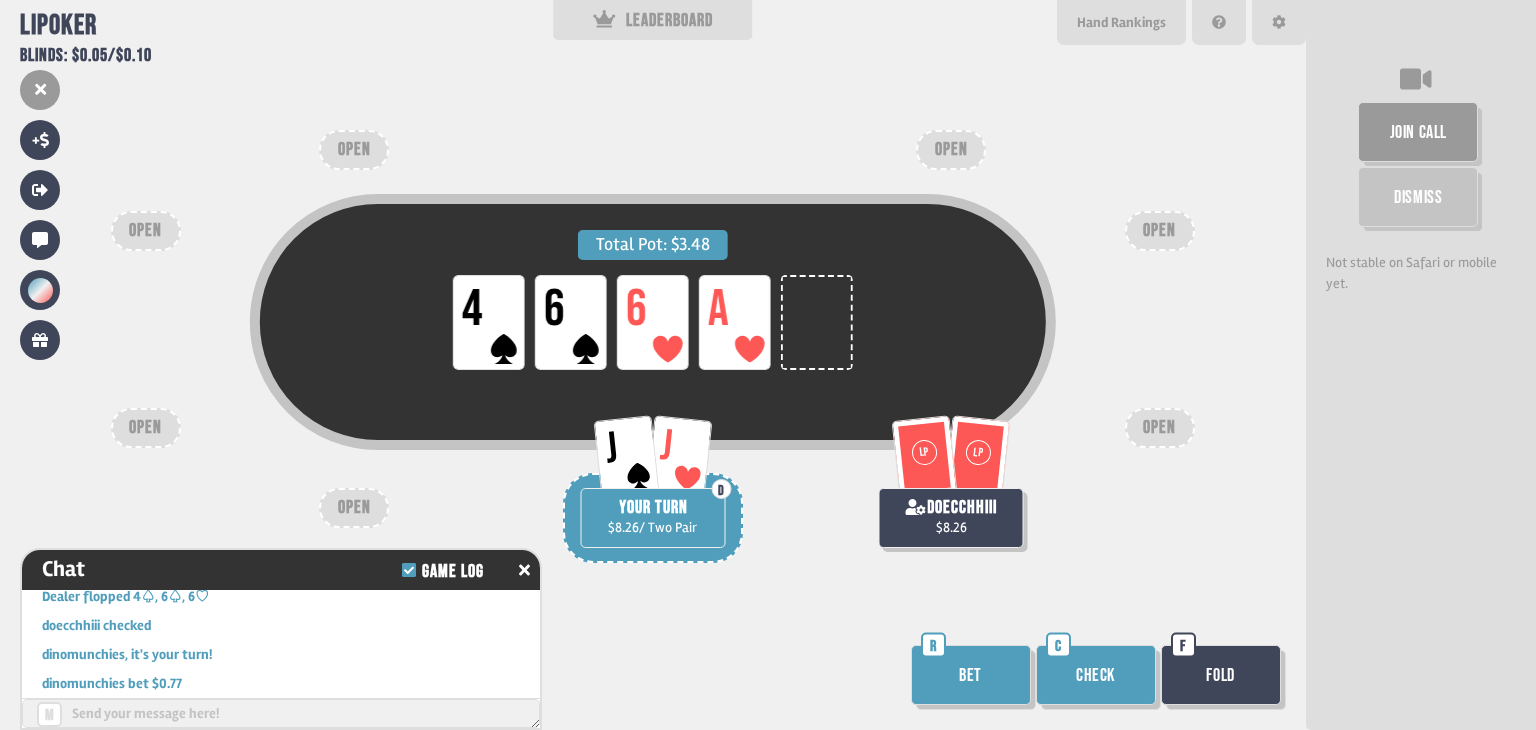 click on "Check" at bounding box center (1096, 675) 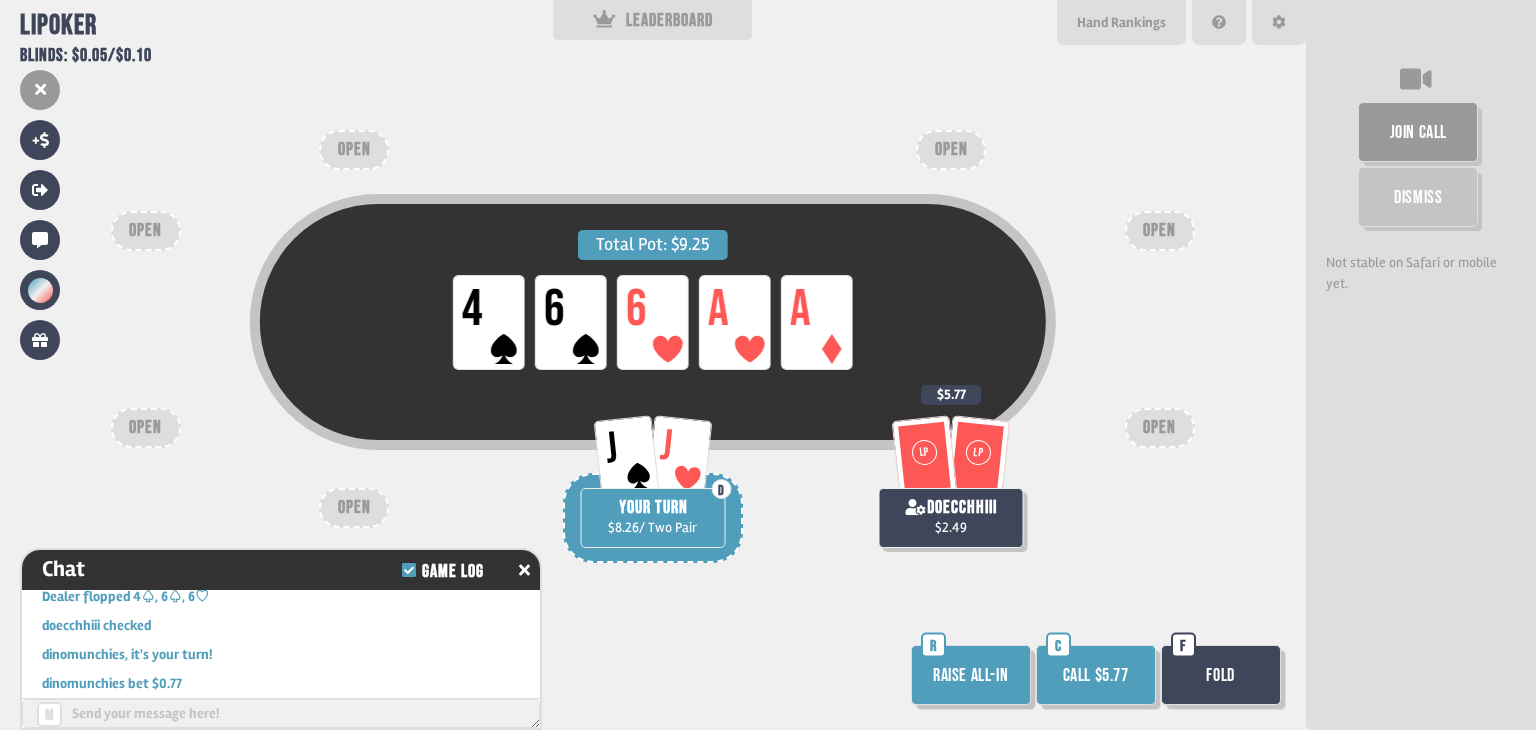 click on "Call $5.77" at bounding box center [1096, 675] 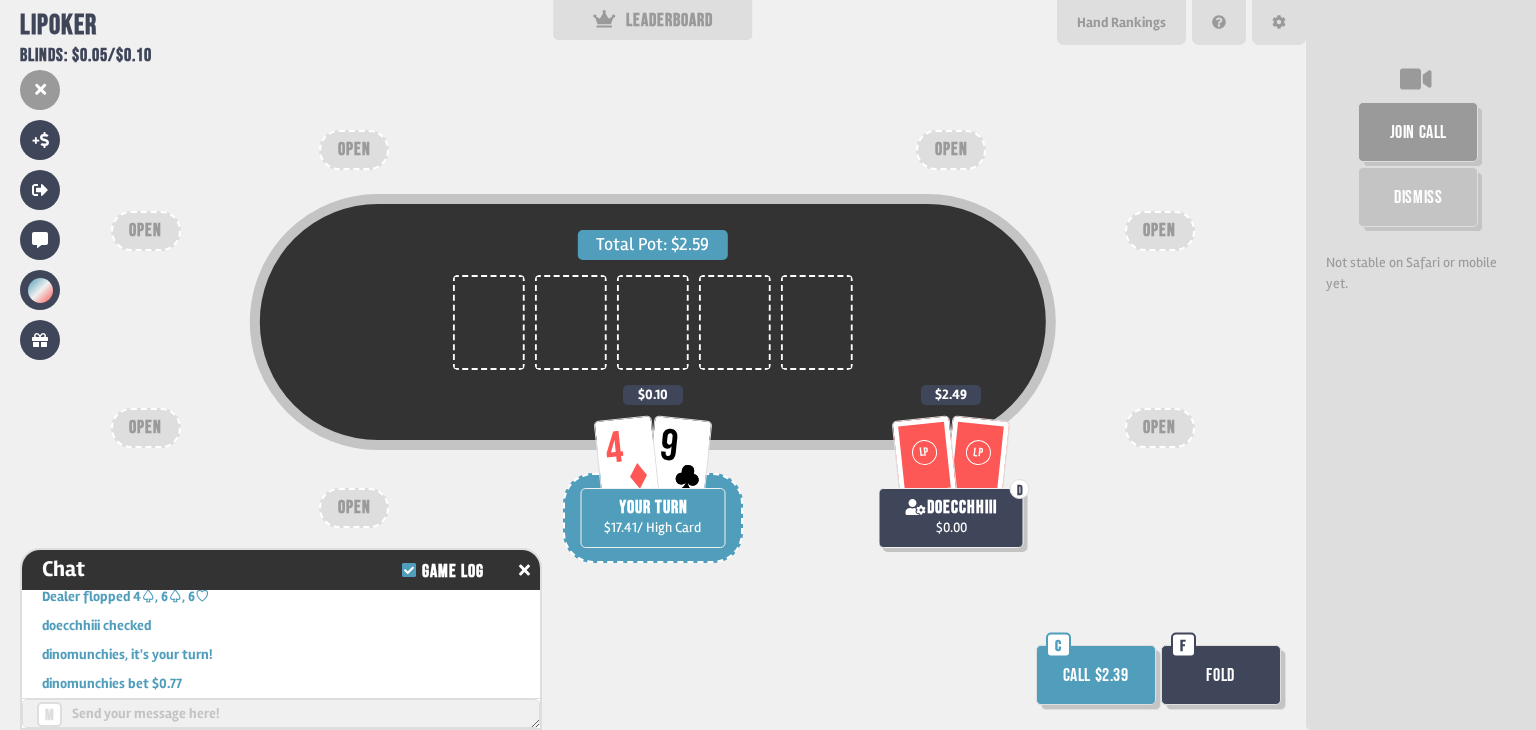 click on "Call $2.39" at bounding box center [1096, 675] 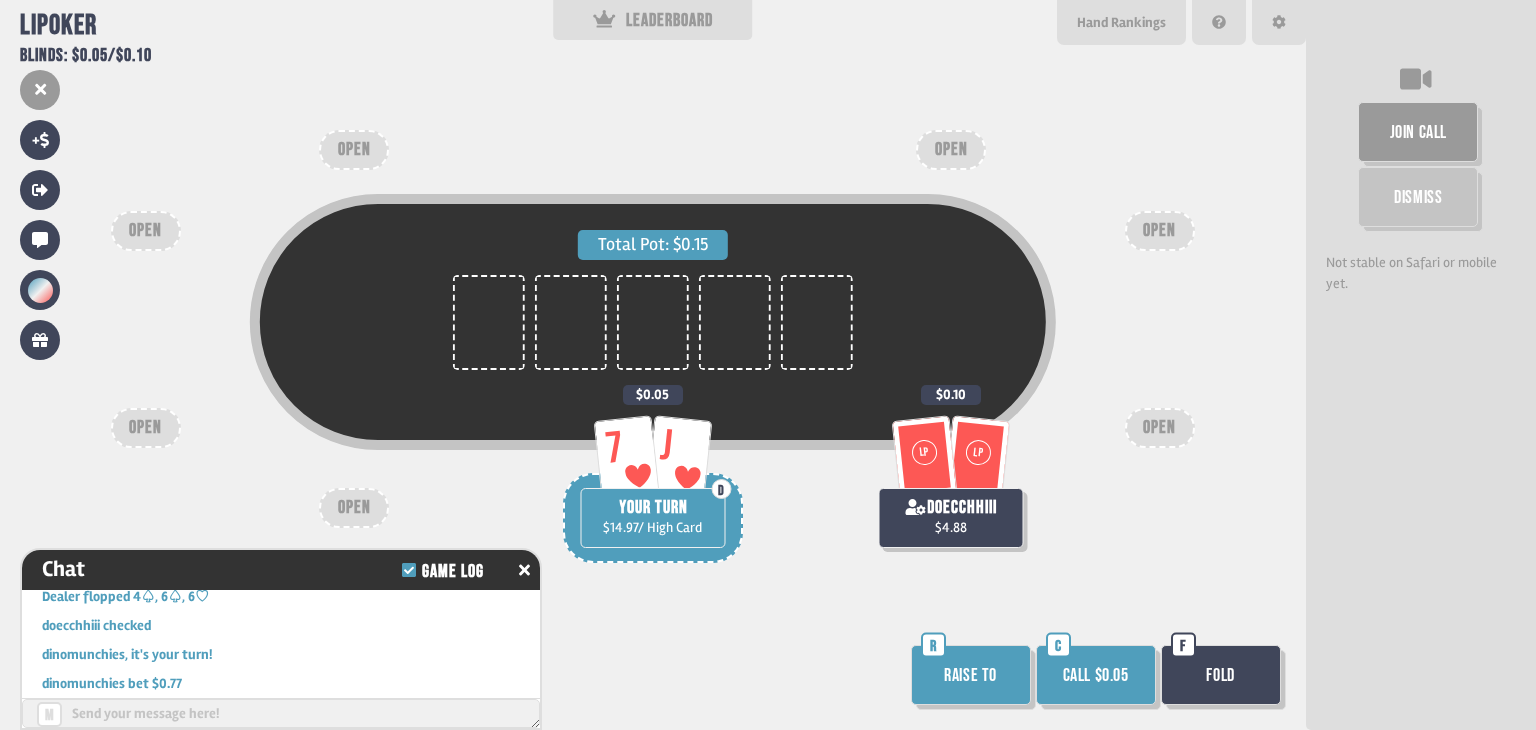 click on "Fold" at bounding box center [1221, 675] 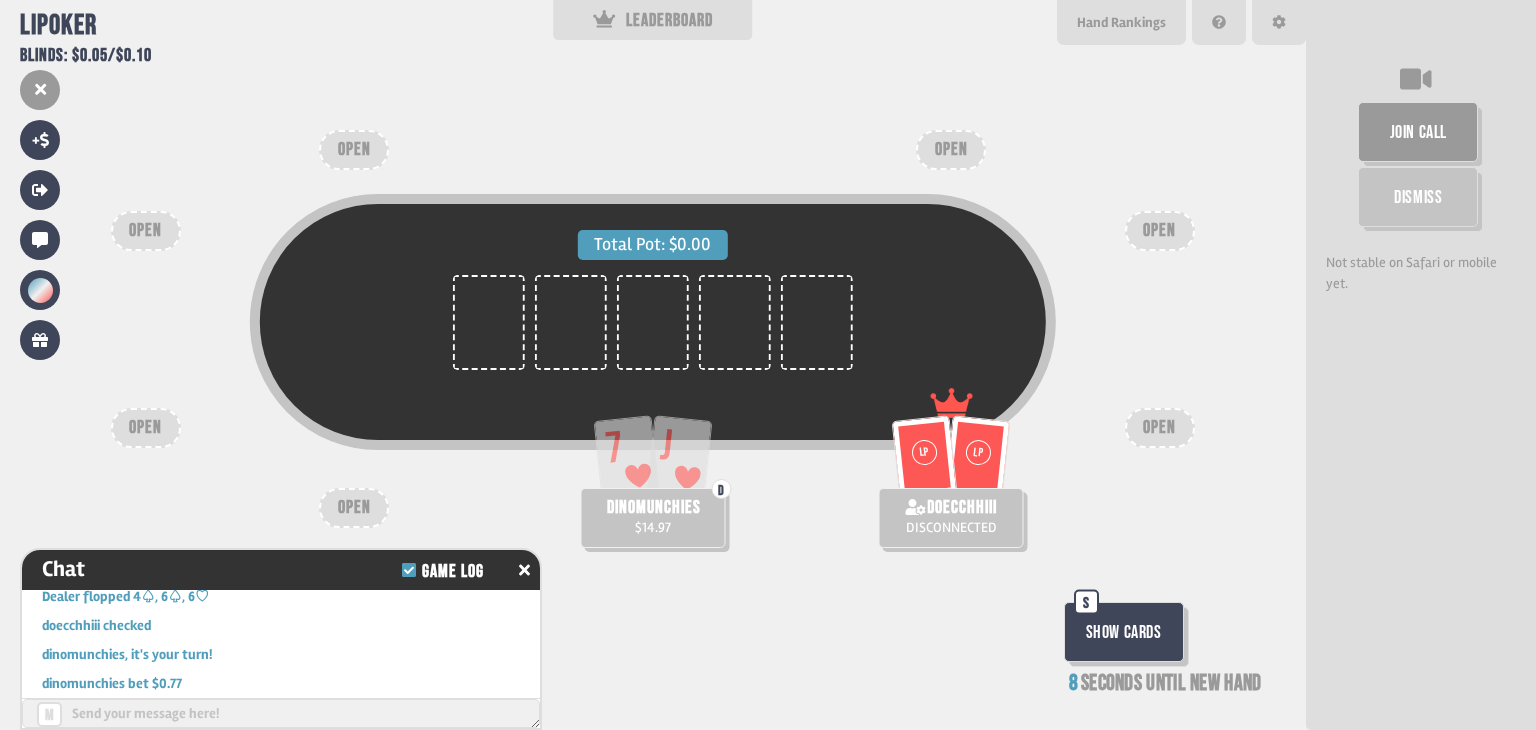 scroll, scrollTop: 100, scrollLeft: 0, axis: vertical 